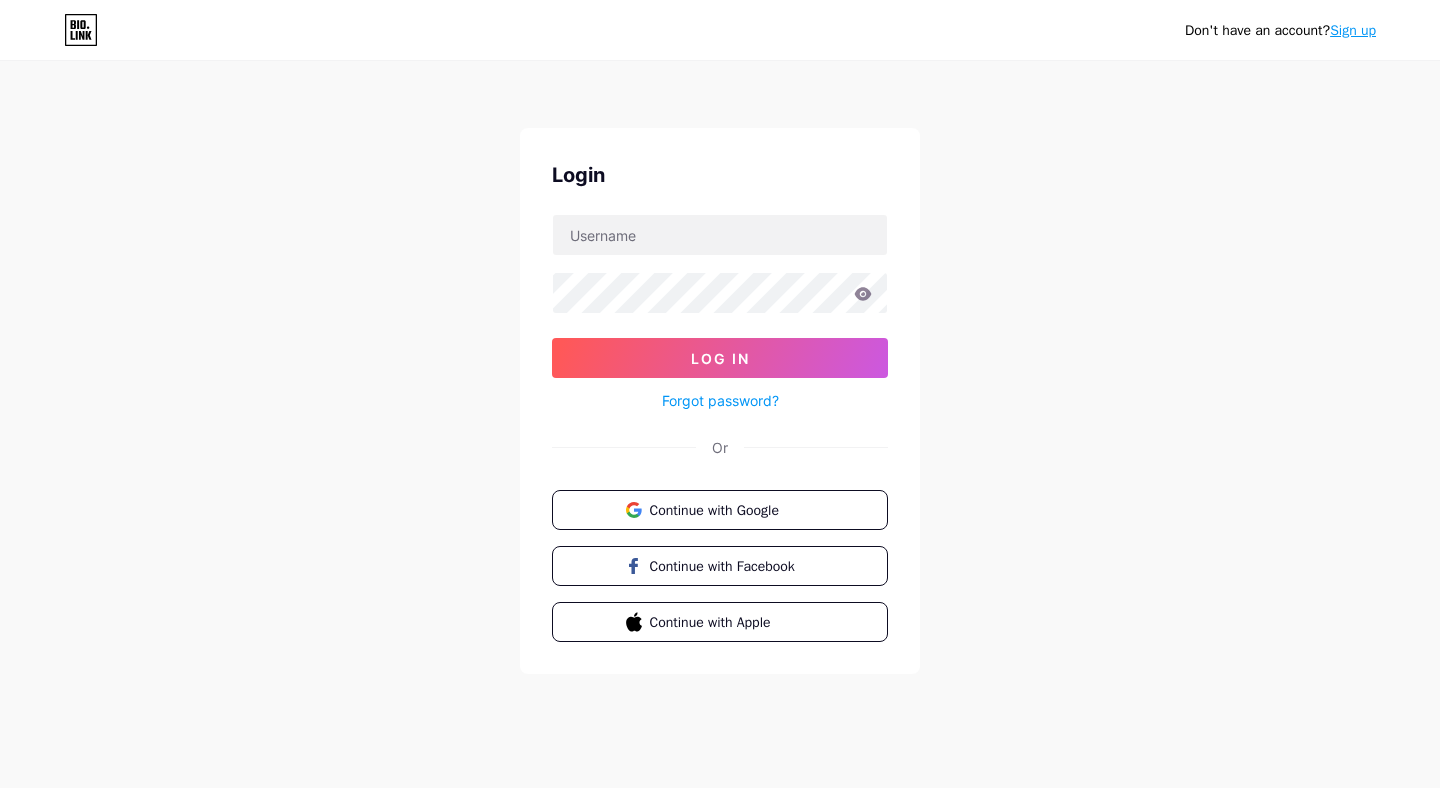 scroll, scrollTop: 0, scrollLeft: 0, axis: both 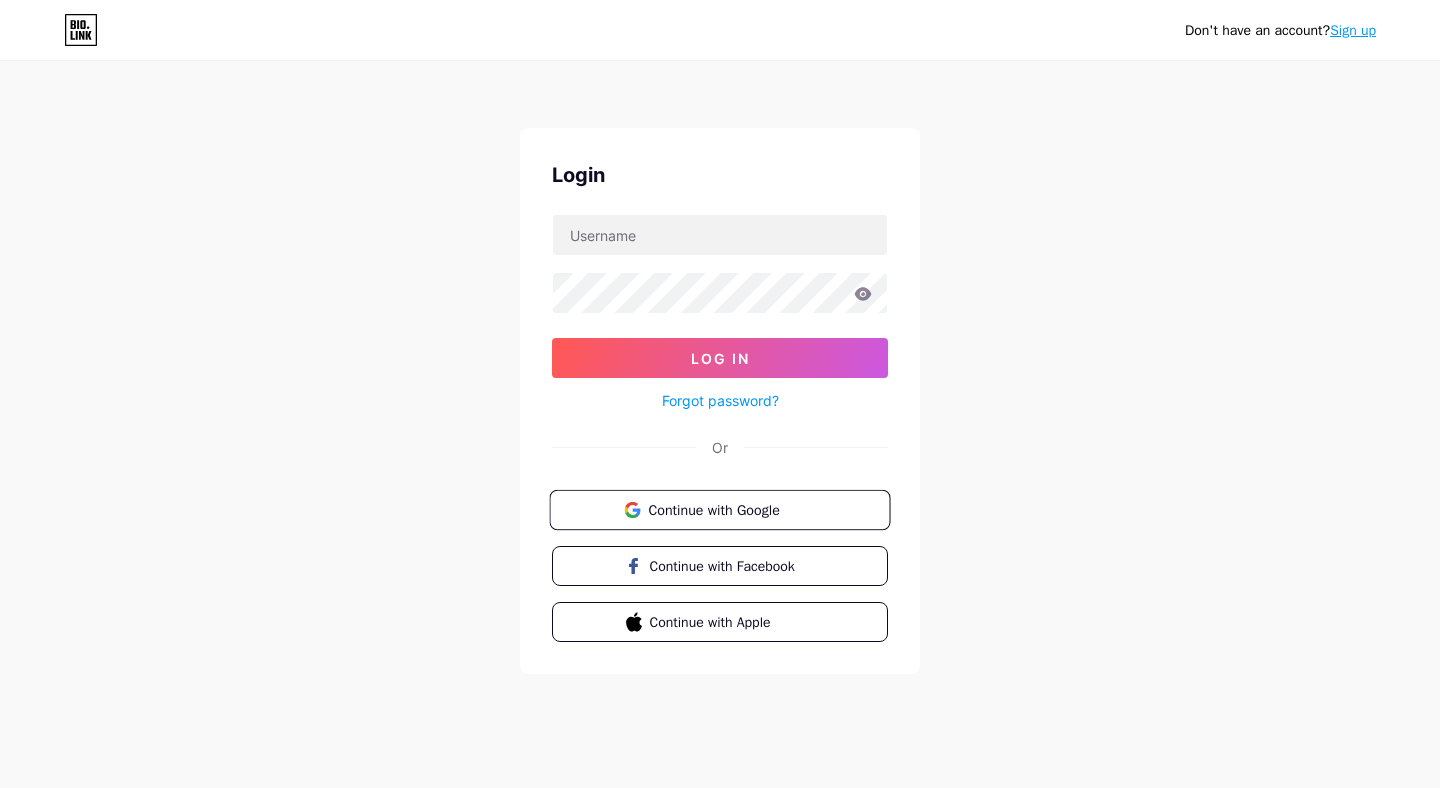 click on "Continue with Google" at bounding box center [719, 510] 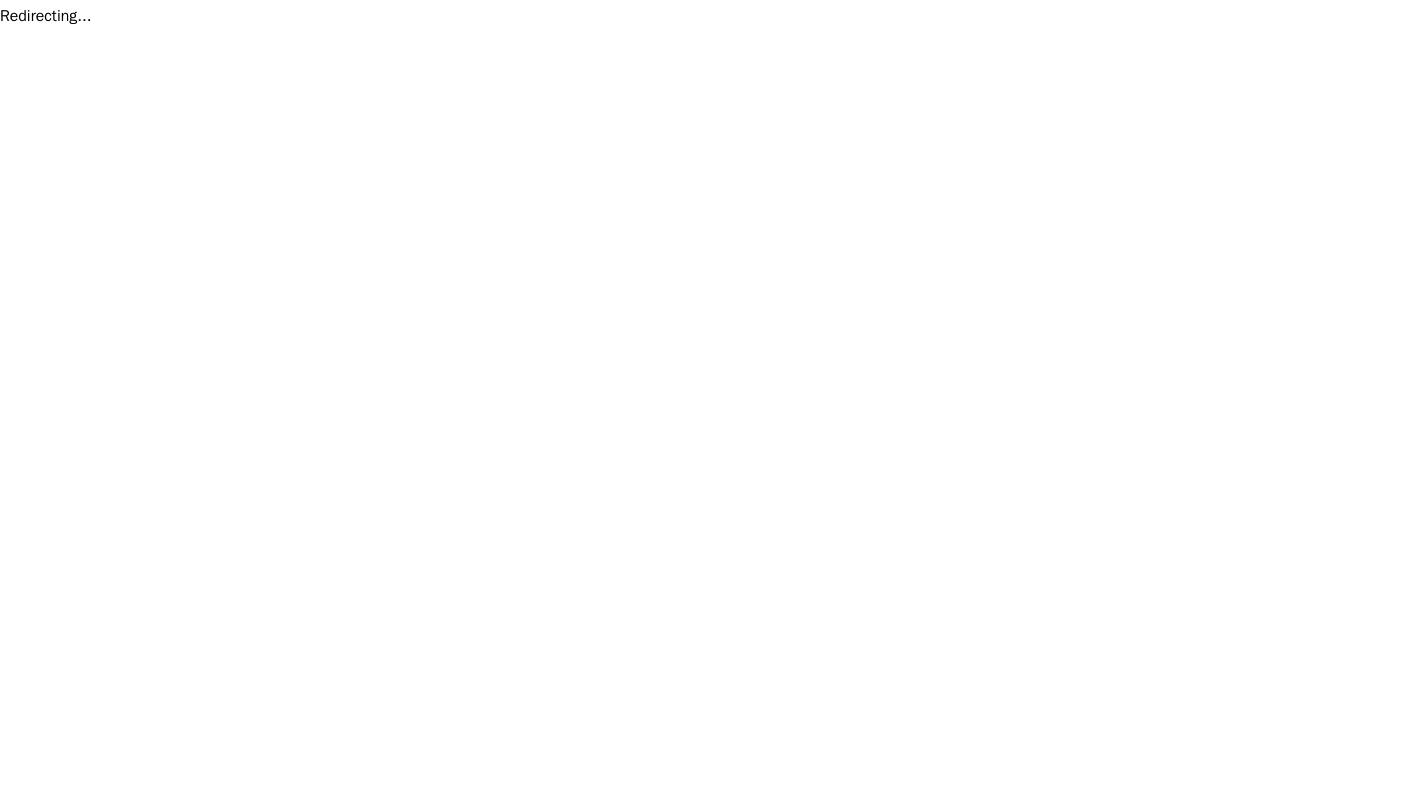 scroll, scrollTop: 0, scrollLeft: 0, axis: both 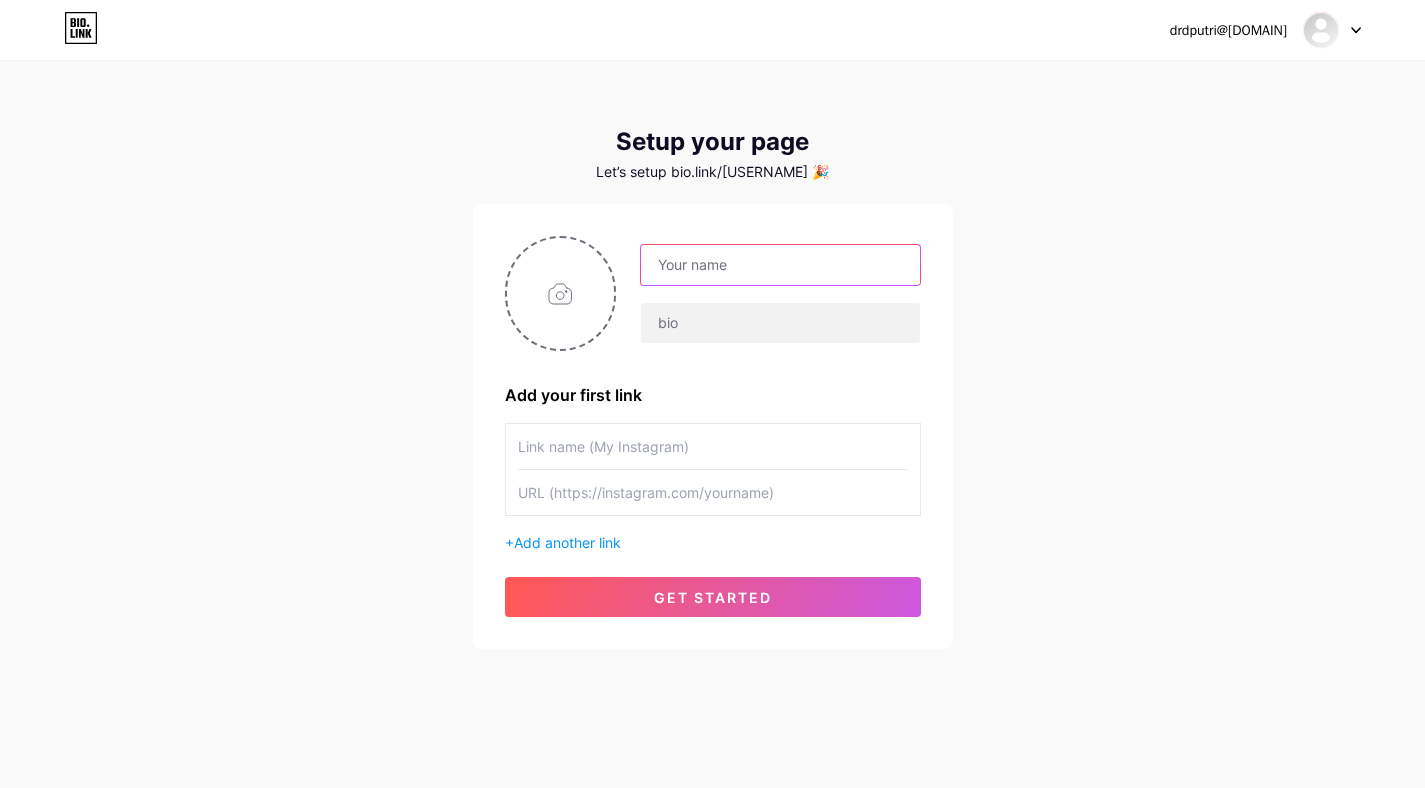 click at bounding box center (780, 265) 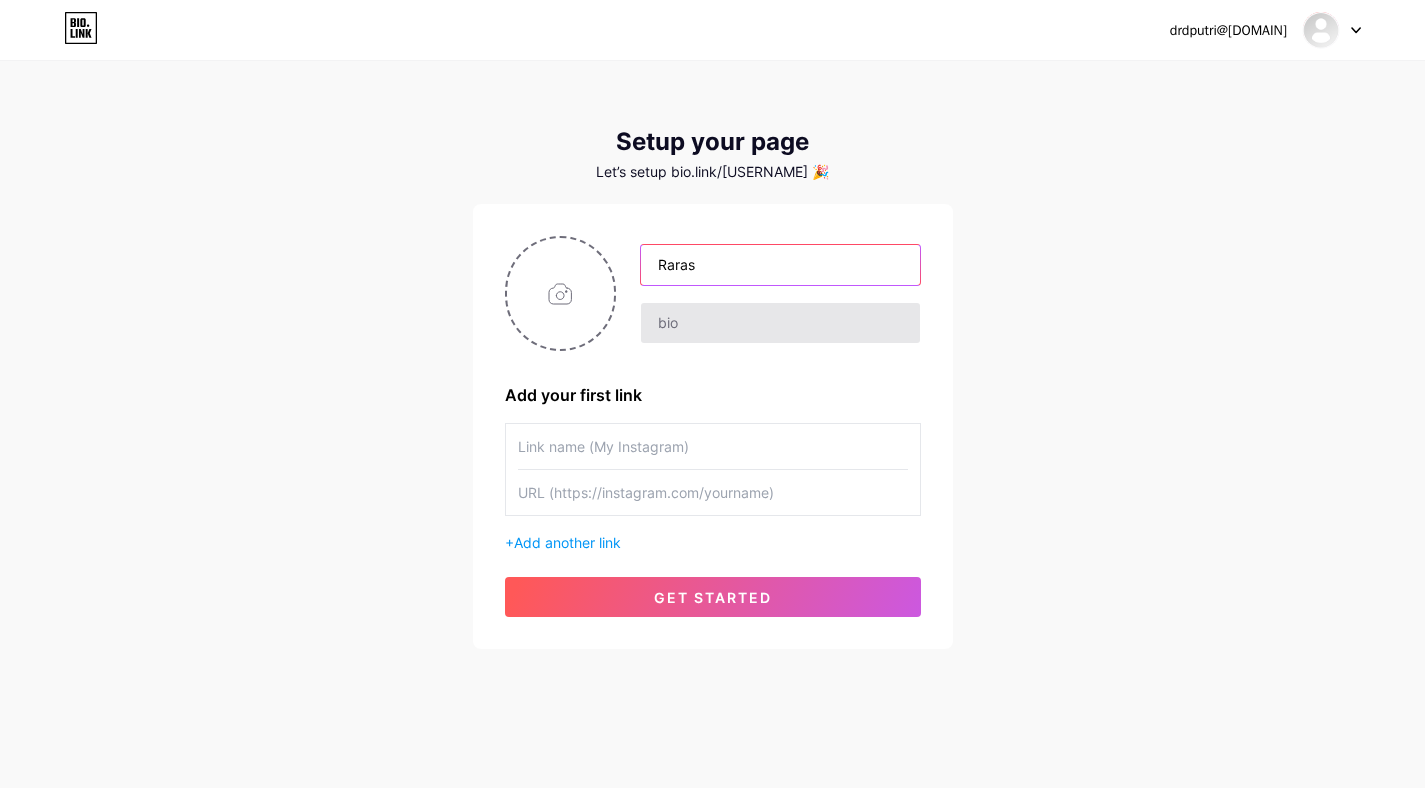 type on "Raras" 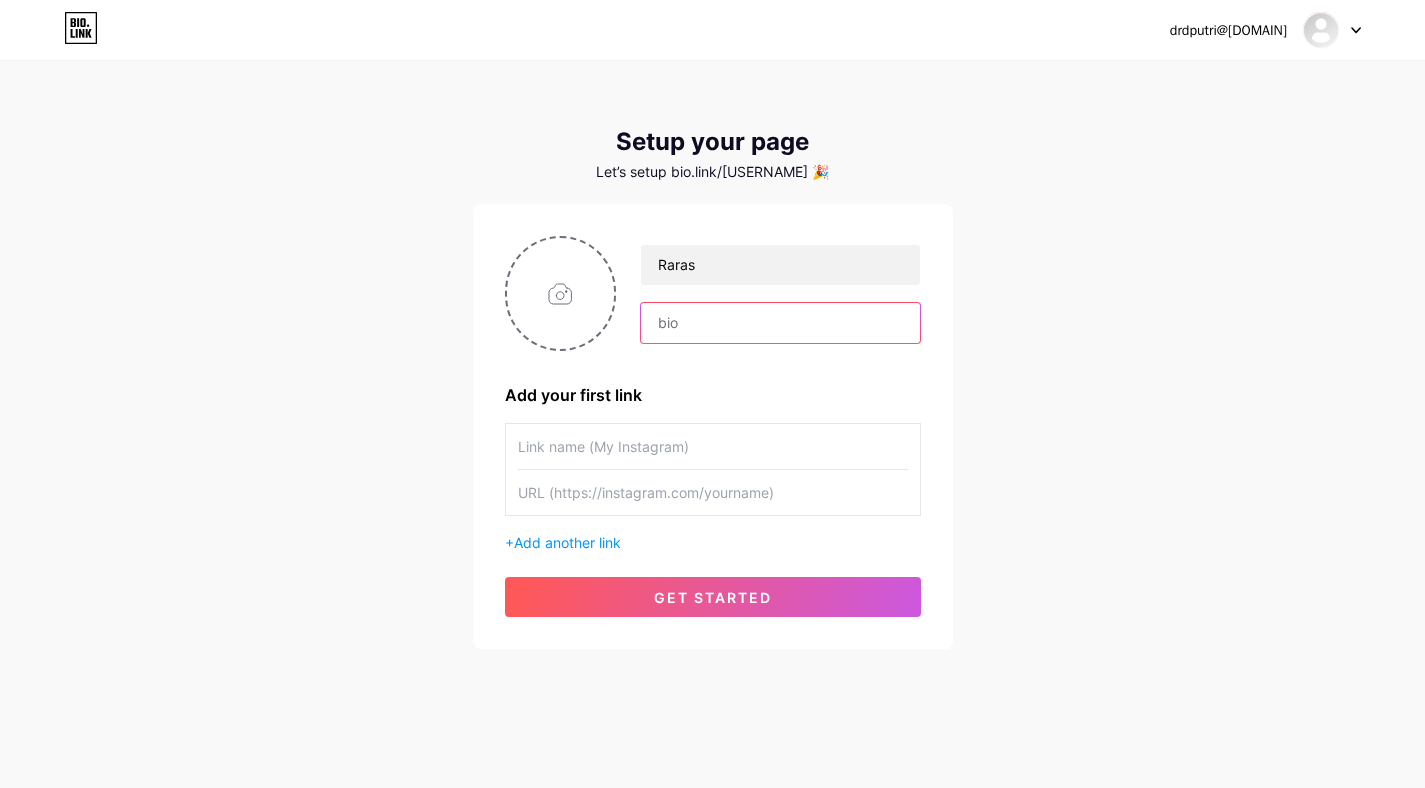 click at bounding box center (780, 323) 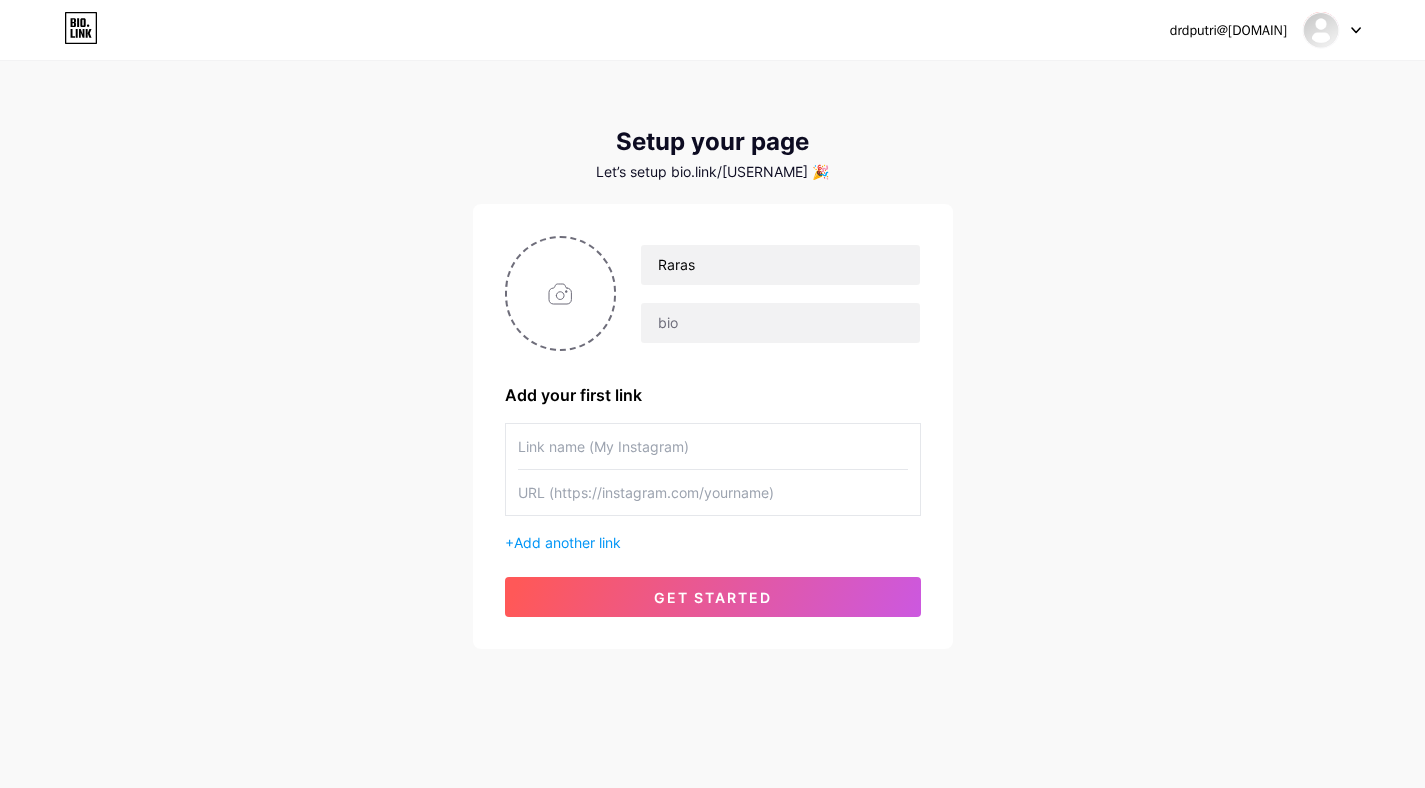 click on "drdputri@[DOMAIN]           Dashboard     Logout   Setup your page   Let’s setup bio.link/[USERNAME] 🎉               Raras         Add your first link
+  Add another link     get started" at bounding box center (712, 356) 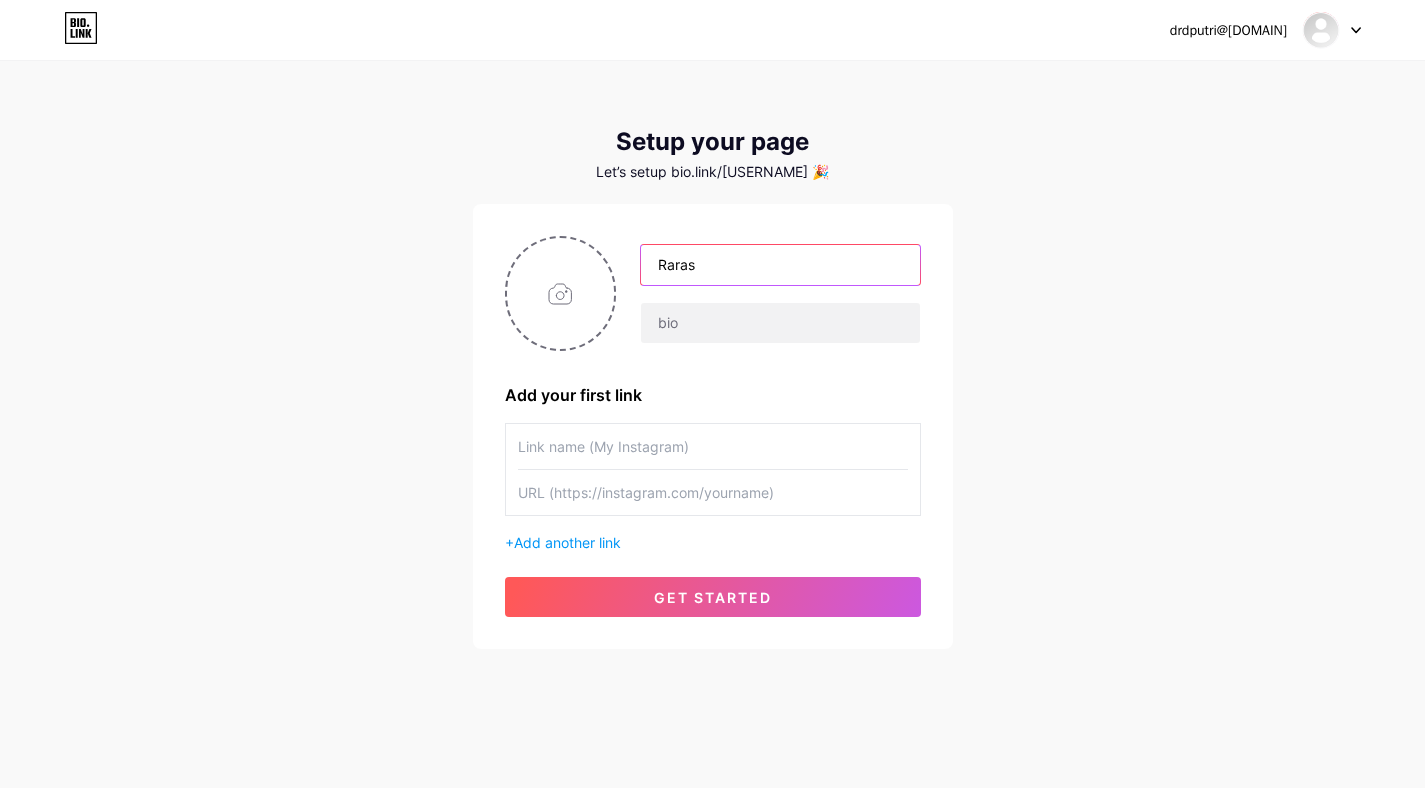 click on "Raras" at bounding box center (780, 265) 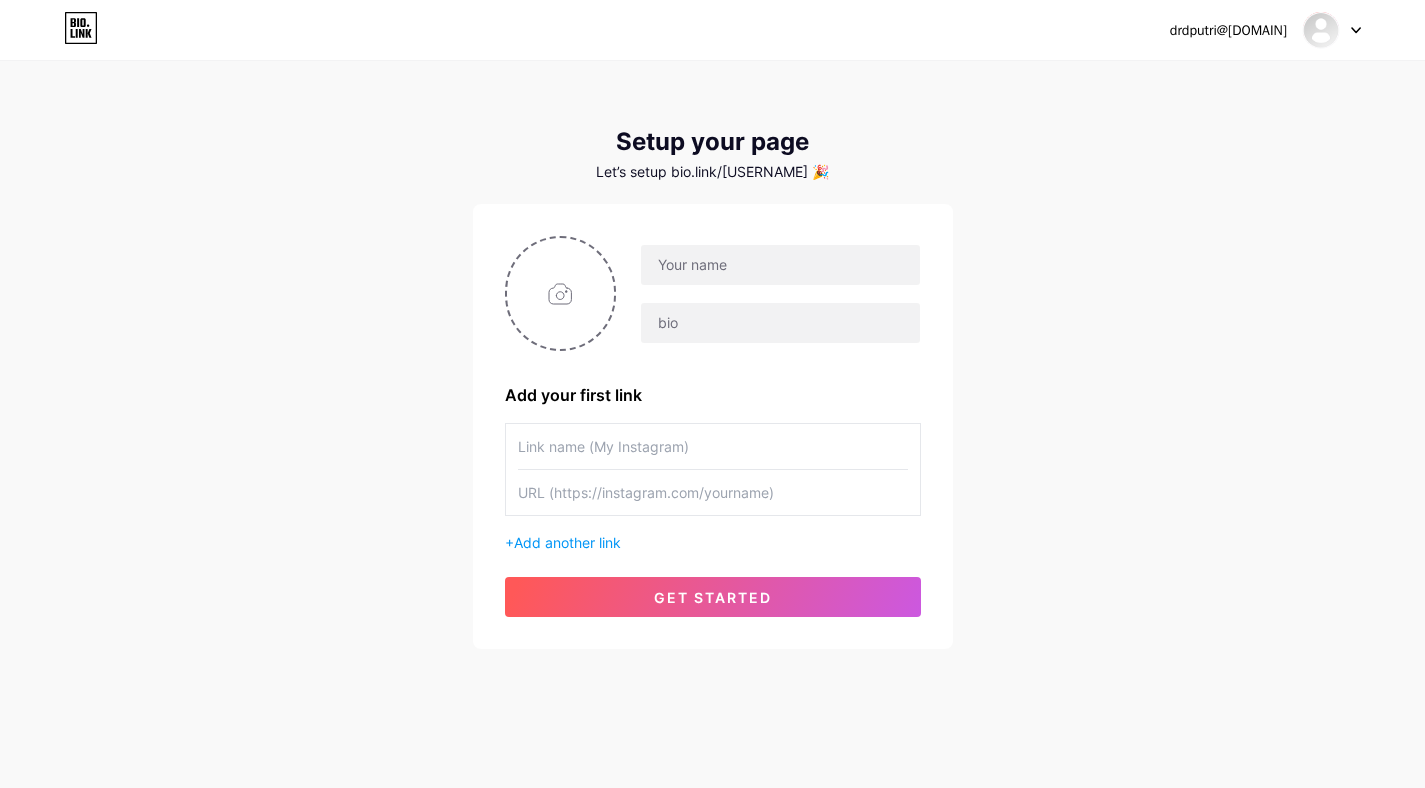 click on "drdputri@[DOMAIN]           Dashboard     Logout   Setup your page   Let’s setup bio.link/[USERNAME] 🎉                       Add your first link
+  Add another link     get started" at bounding box center [712, 356] 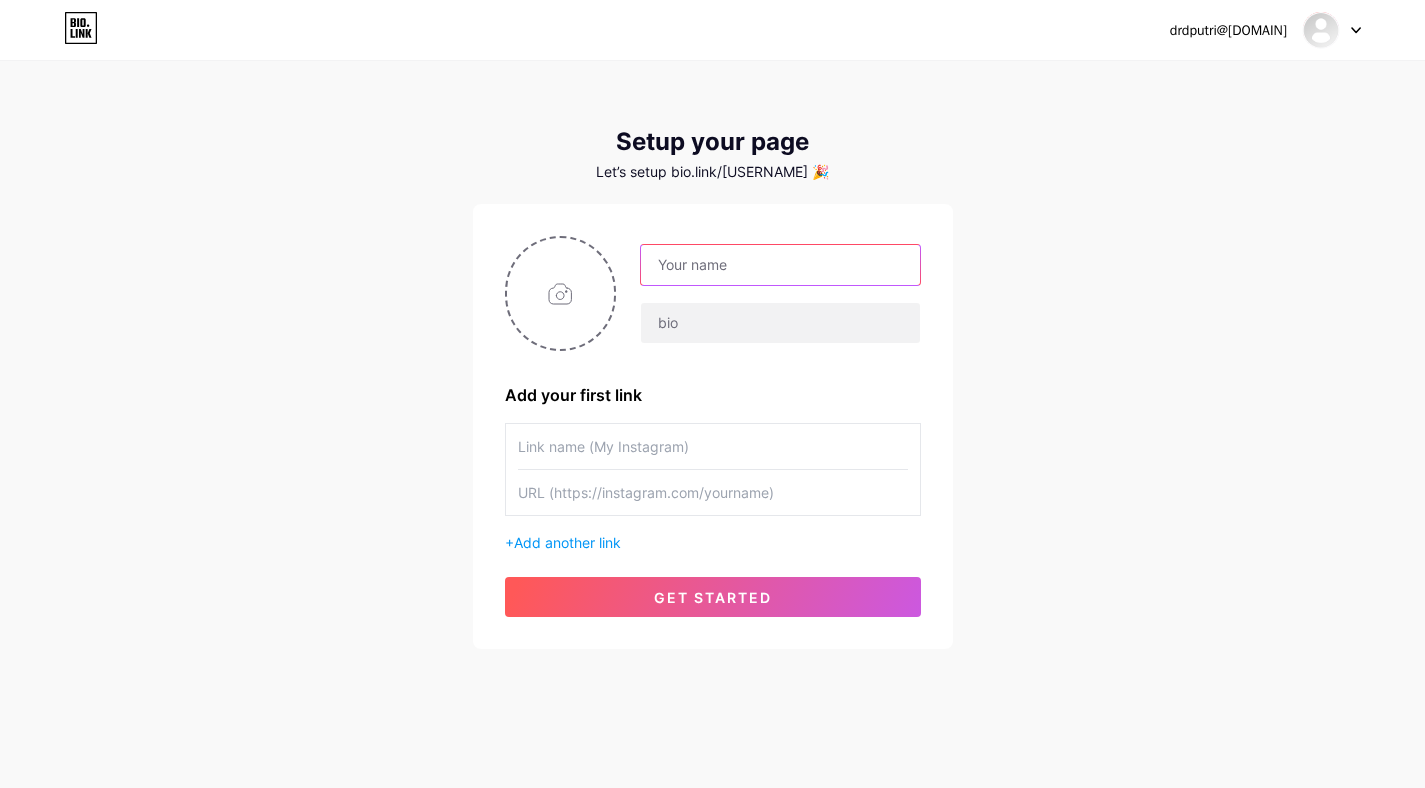 click at bounding box center [780, 265] 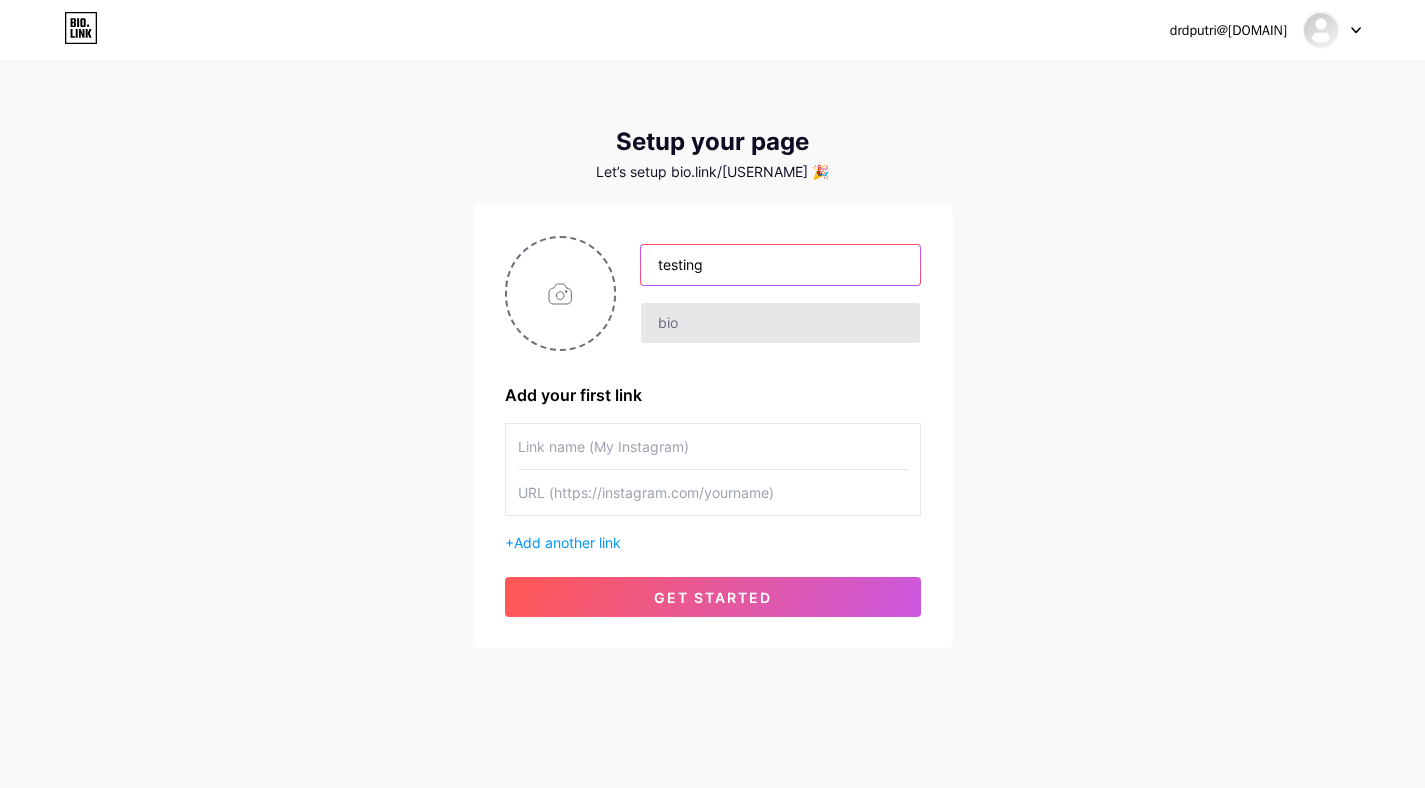 type on "testing" 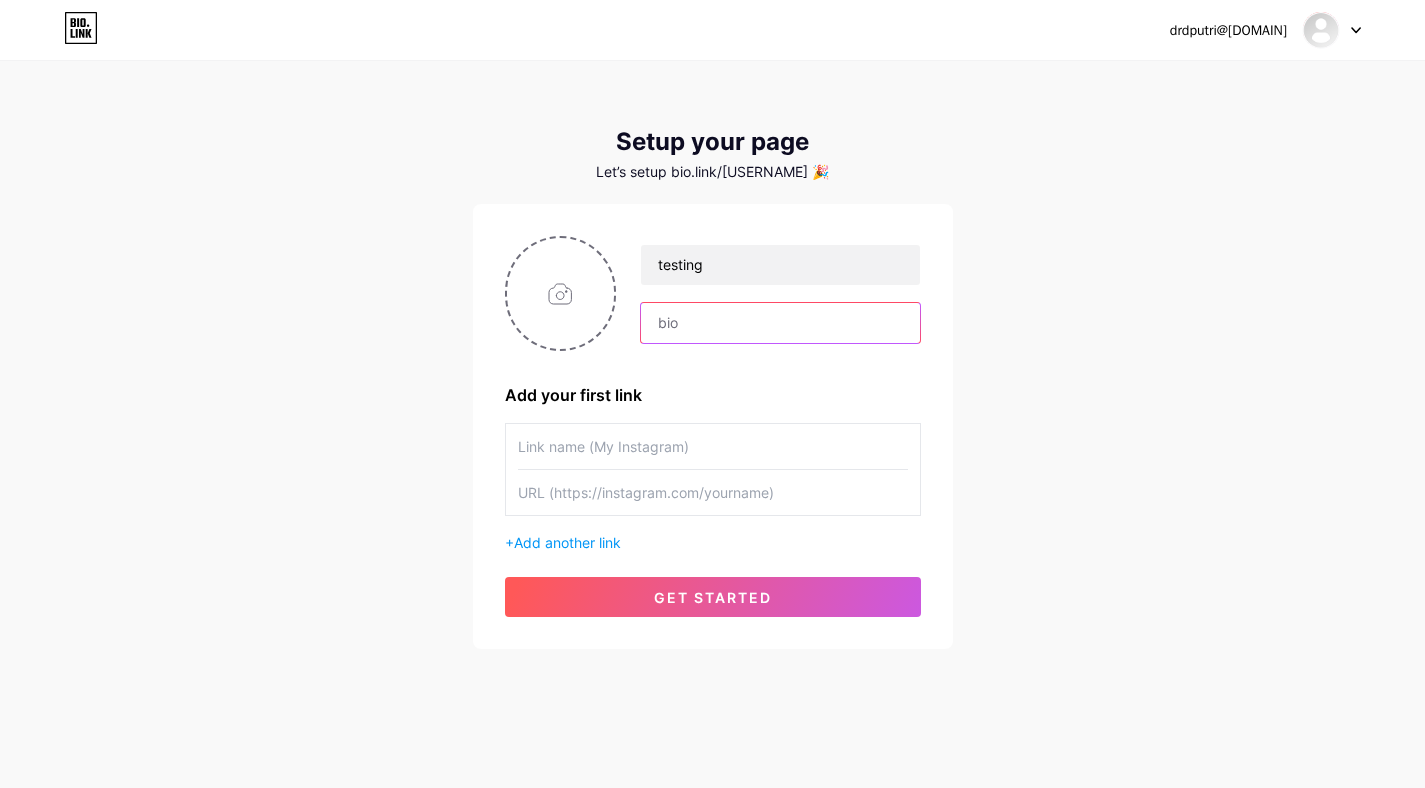 click at bounding box center [780, 323] 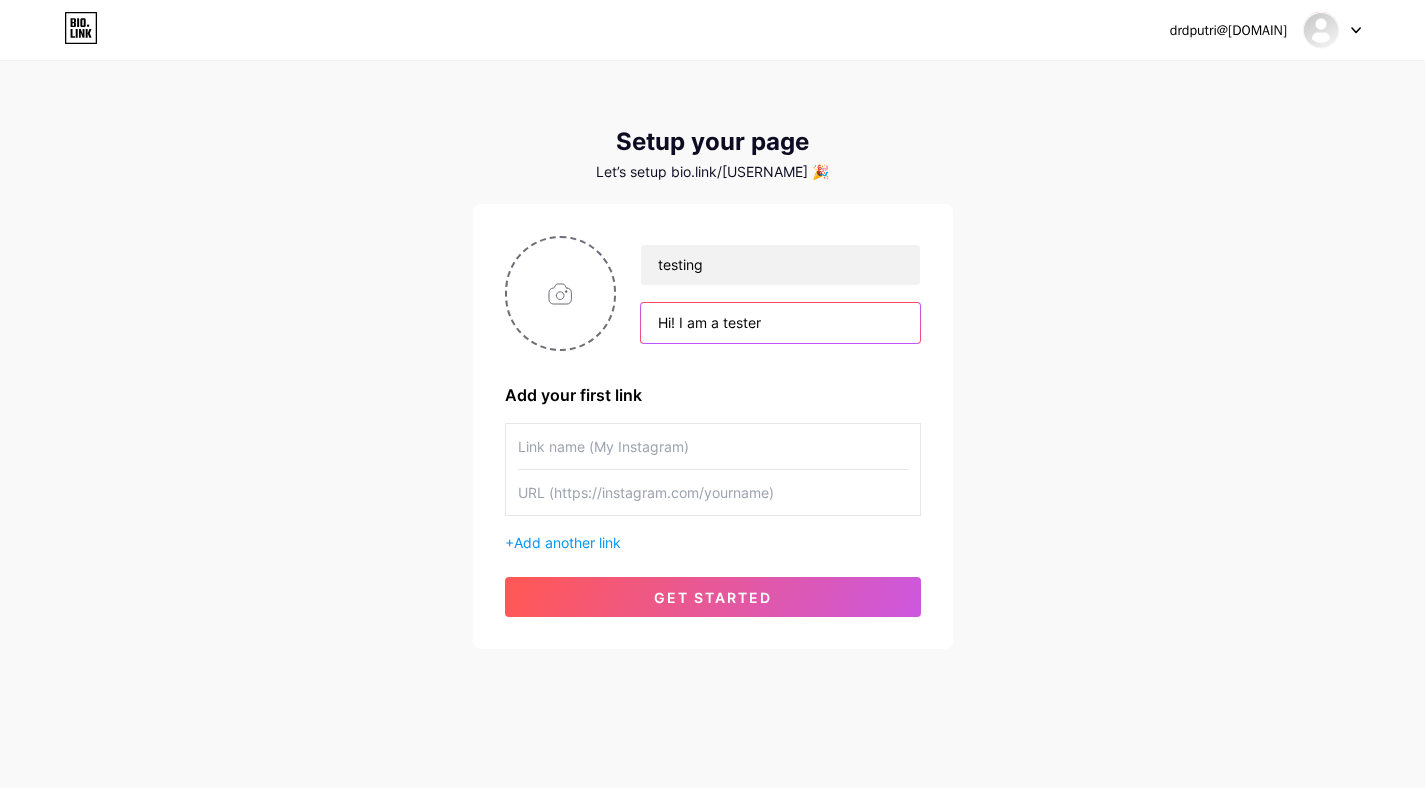 type on "Hi! I am a tester" 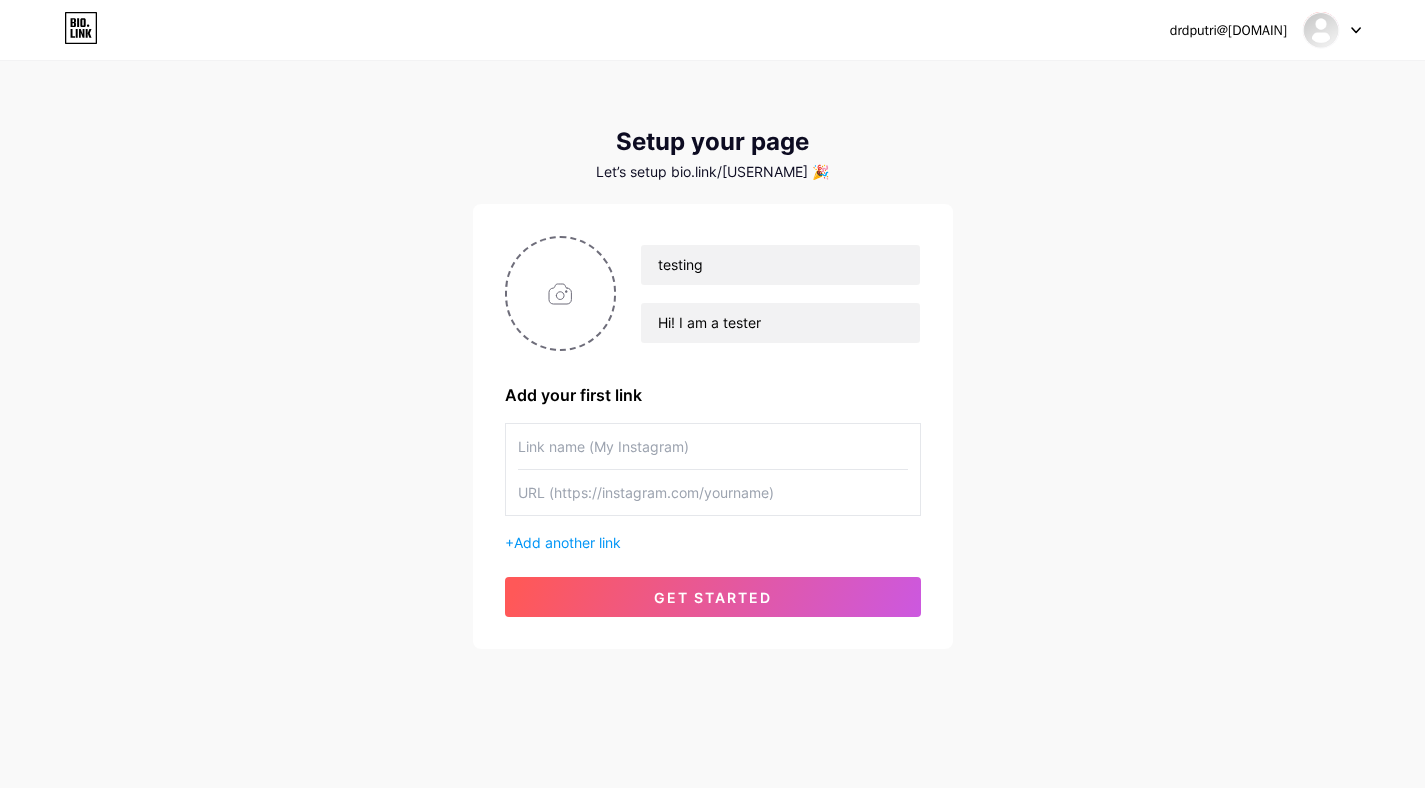 click at bounding box center (713, 446) 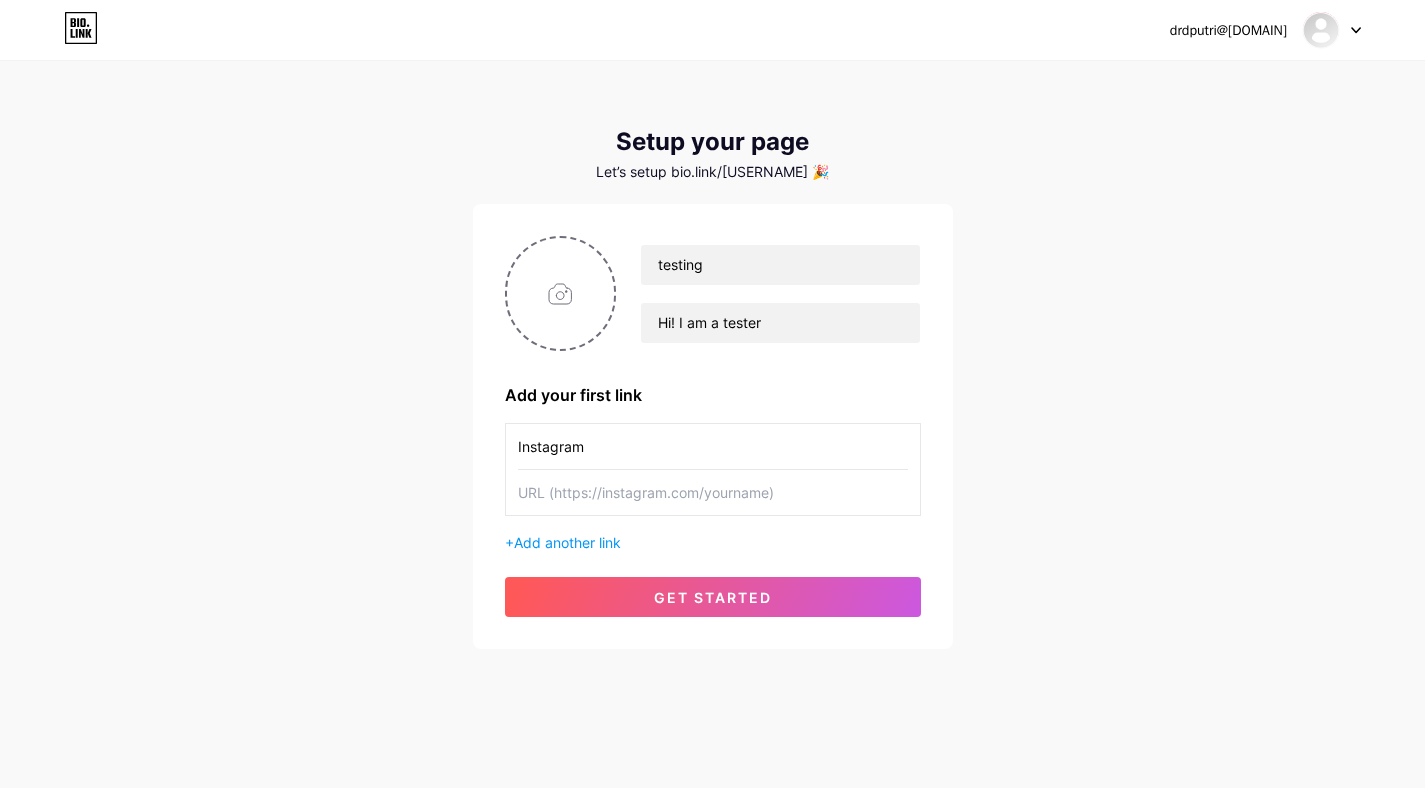 type on "Instagram" 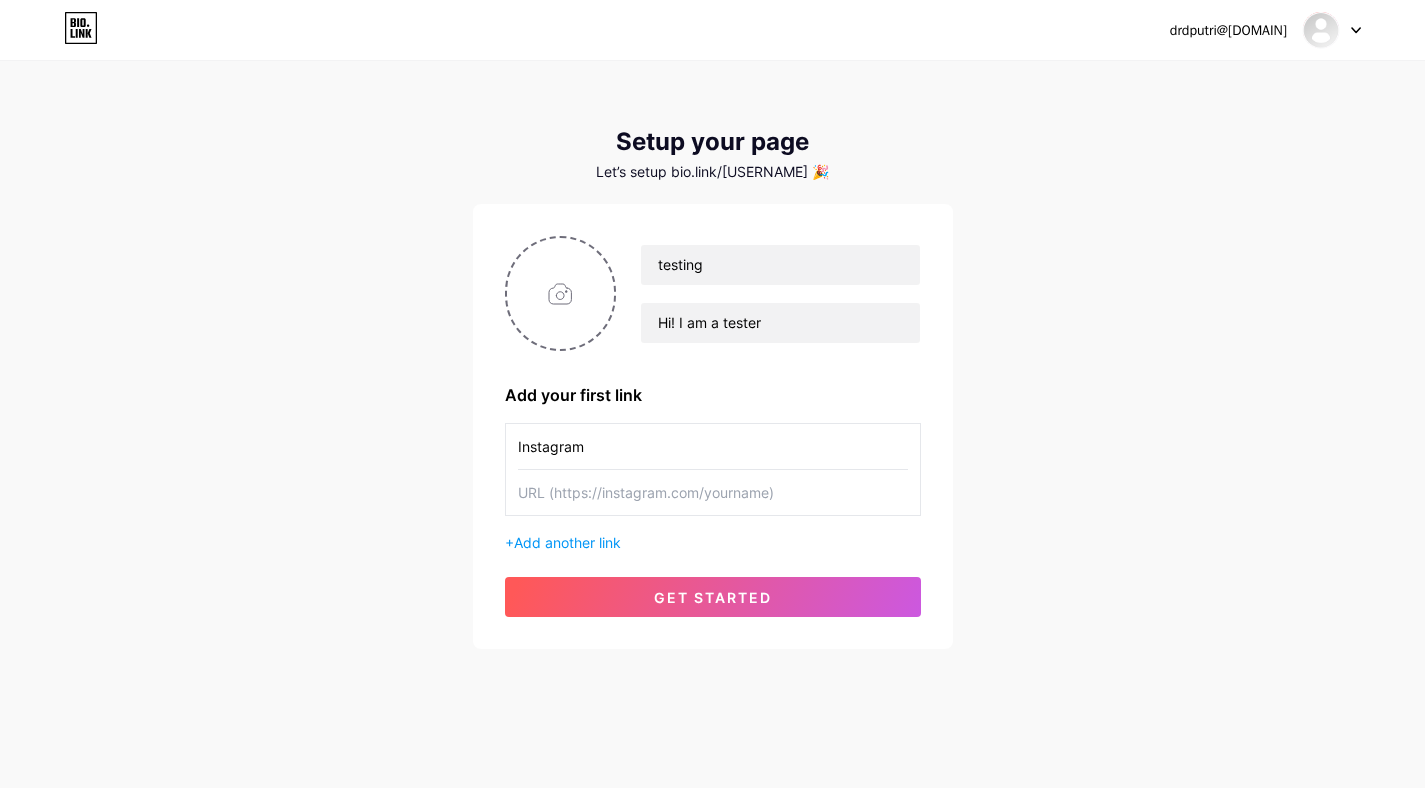 paste on "https://www.instagram.com/jepretanraras/" 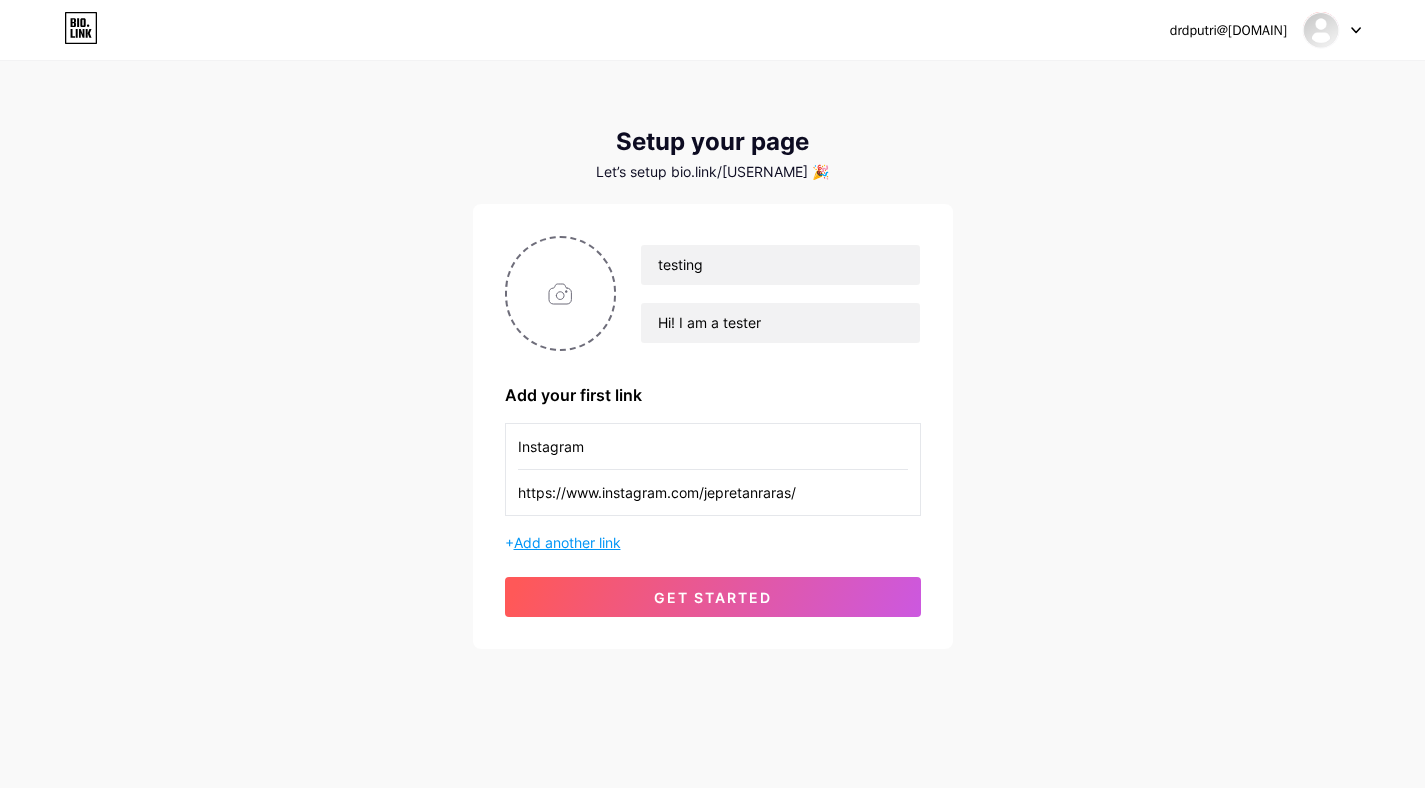 type on "https://www.instagram.com/jepretanraras/" 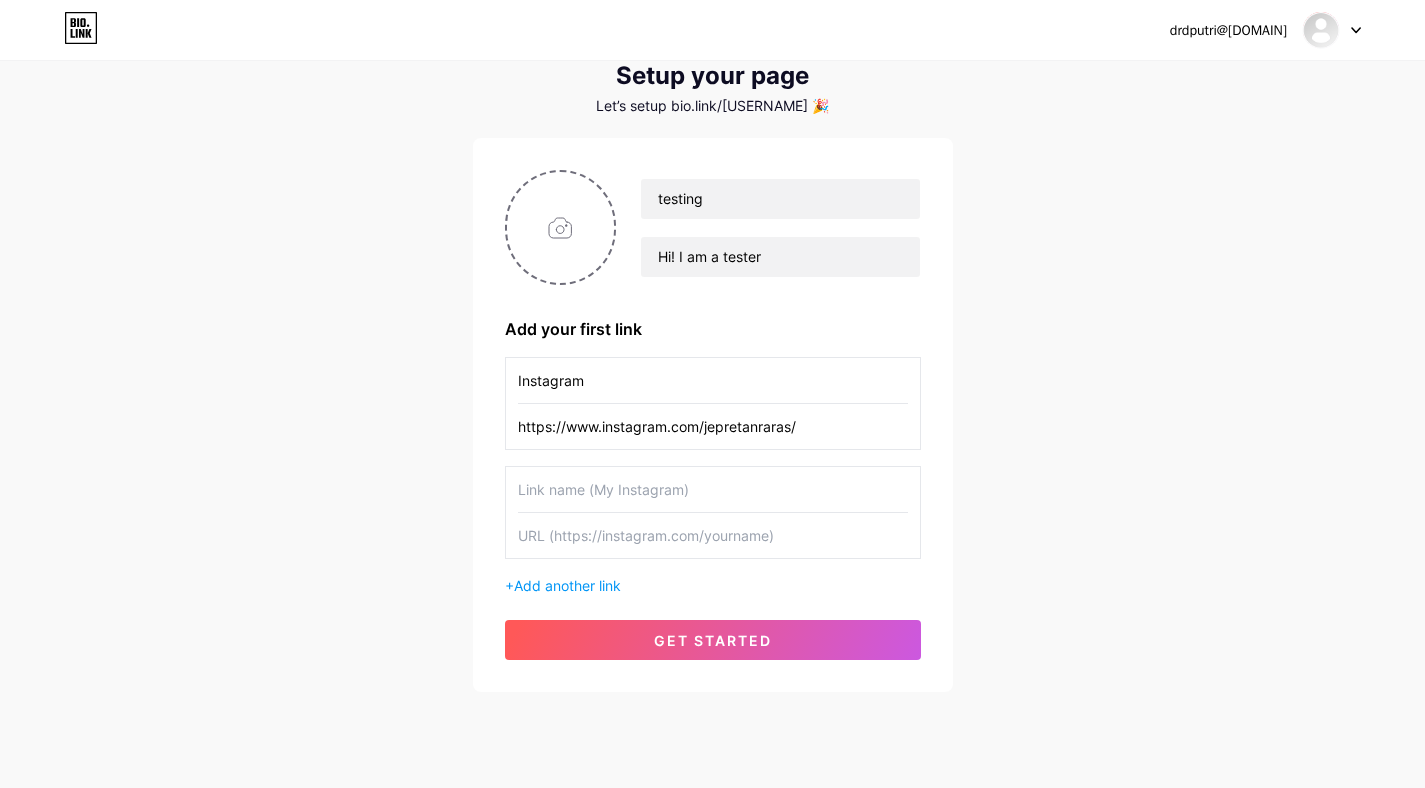 click on "drdputri@[DOMAIN]           Dashboard     Logout   Setup your page   Let’s setup bio.link/[USERNAME] 🎉               testing     Hi! I am a tester     Add your first link   Instagram   https://www.instagram.com/jepretanraras/
+  Add another link     get started" at bounding box center [712, 345] 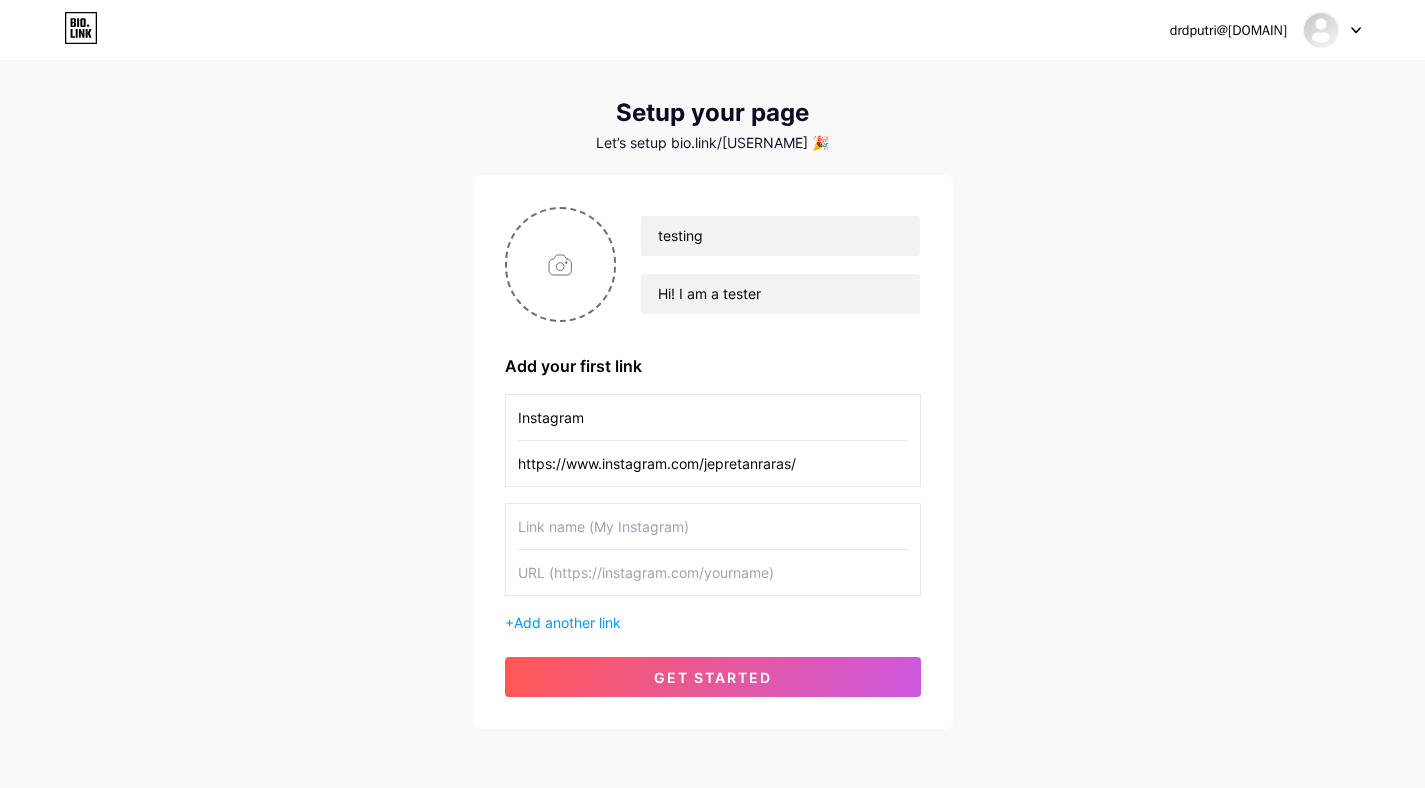 scroll, scrollTop: 30, scrollLeft: 0, axis: vertical 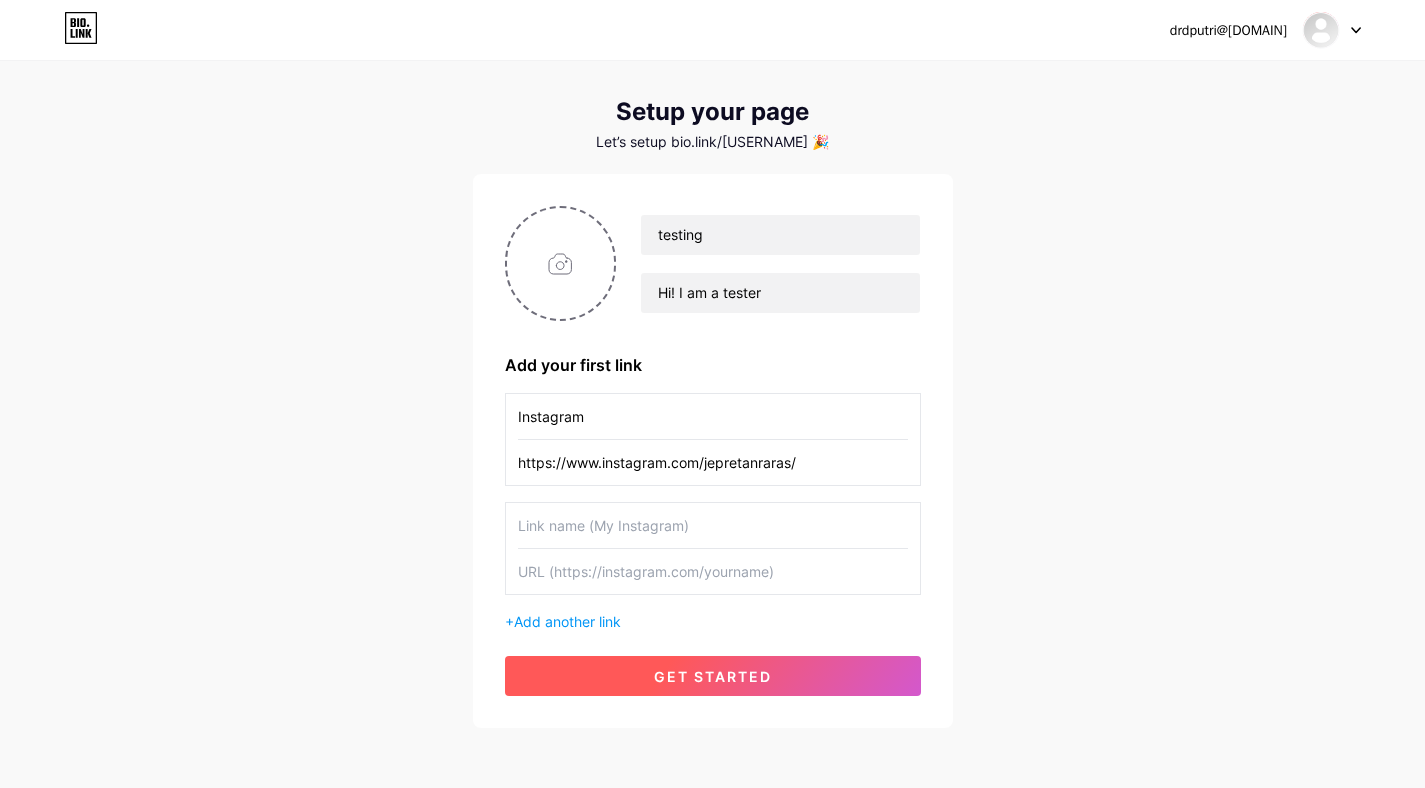 click on "get started" at bounding box center (713, 676) 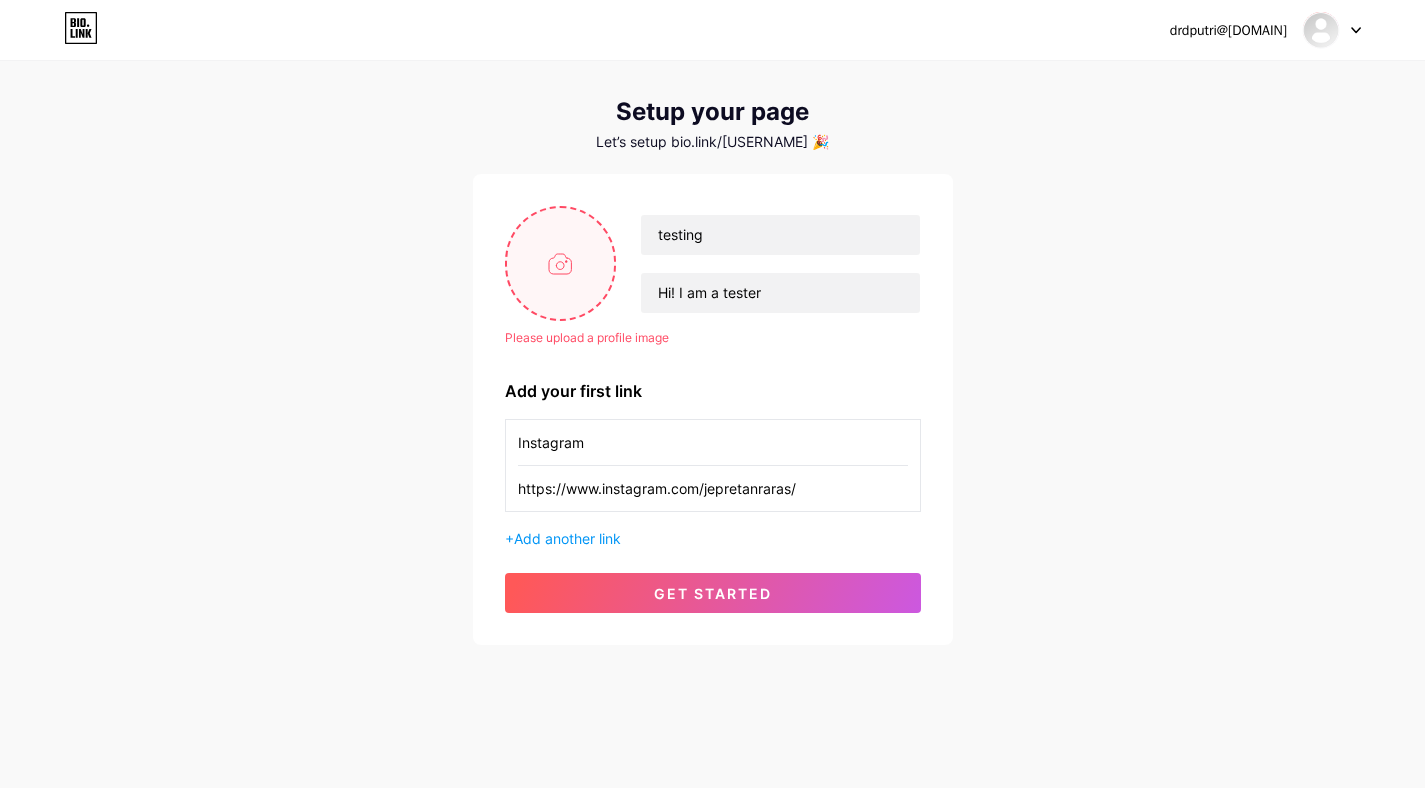 click at bounding box center (561, 263) 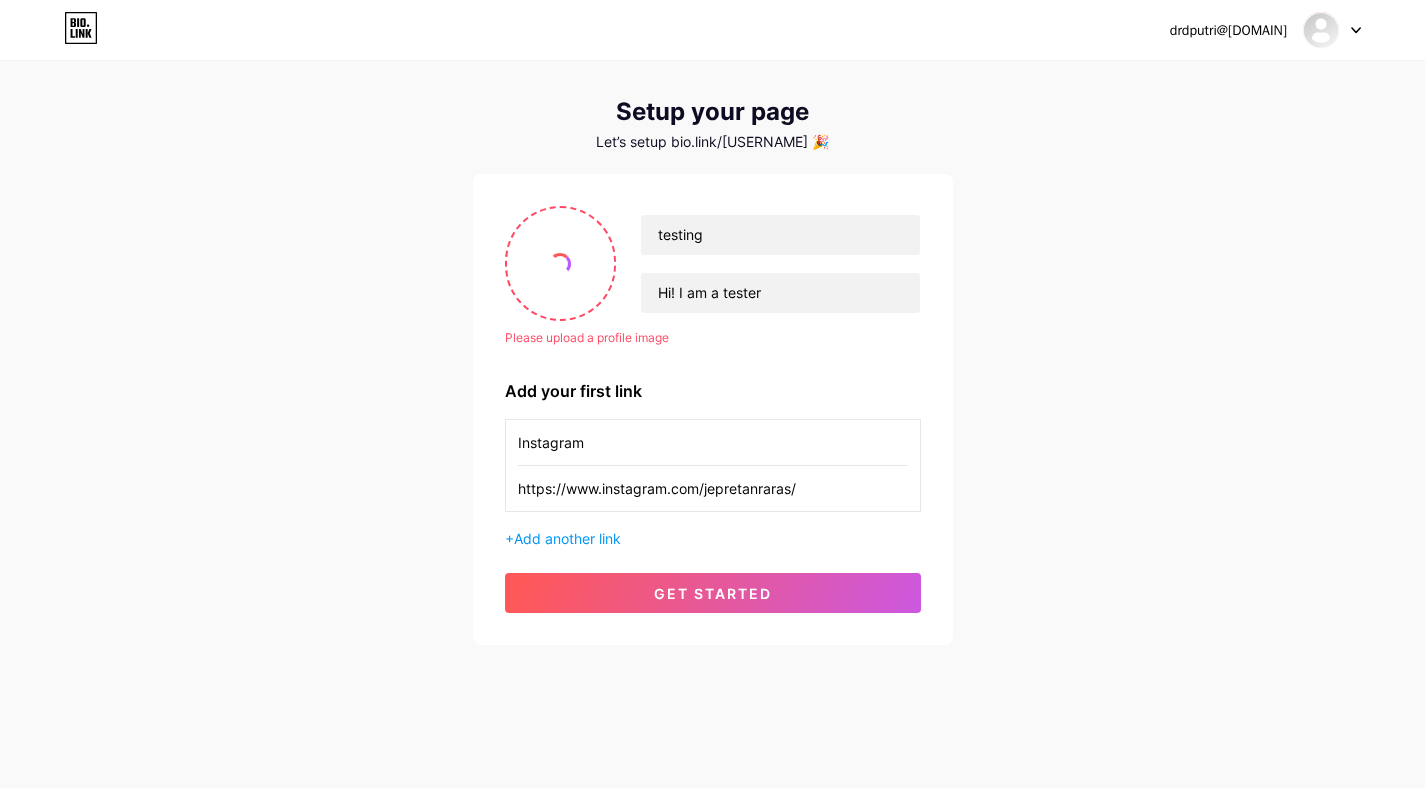 scroll, scrollTop: 0, scrollLeft: 0, axis: both 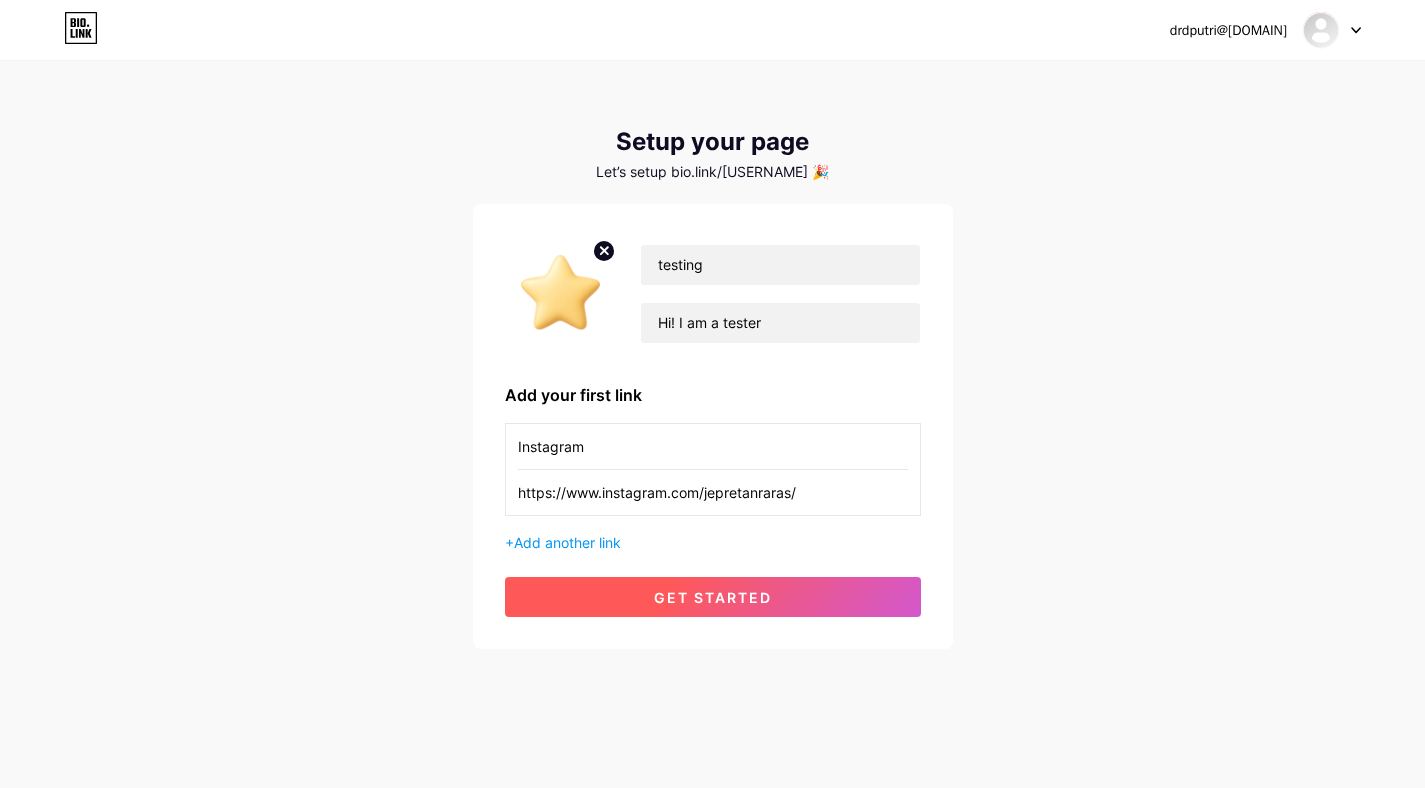 click on "get started" at bounding box center (713, 597) 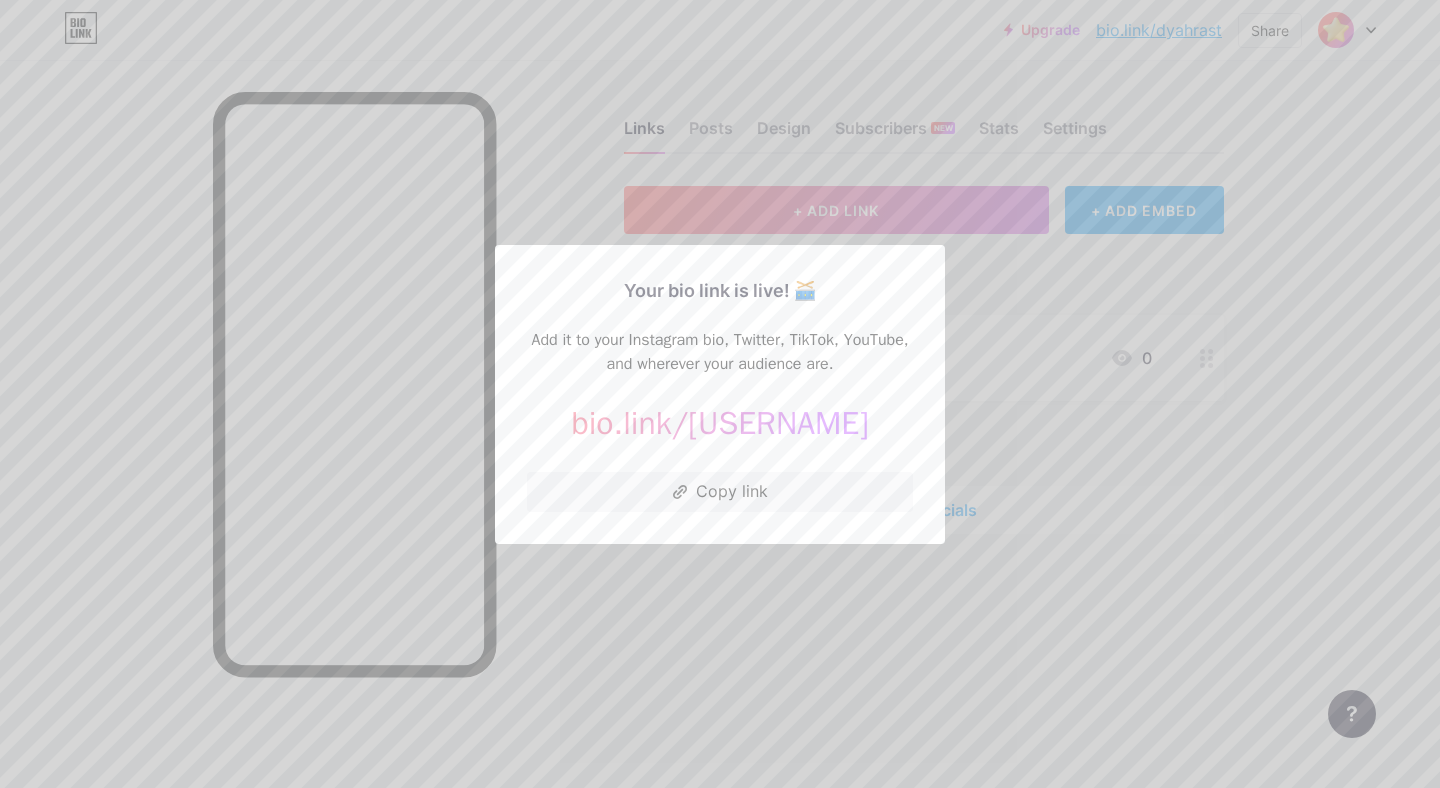 click at bounding box center (720, 394) 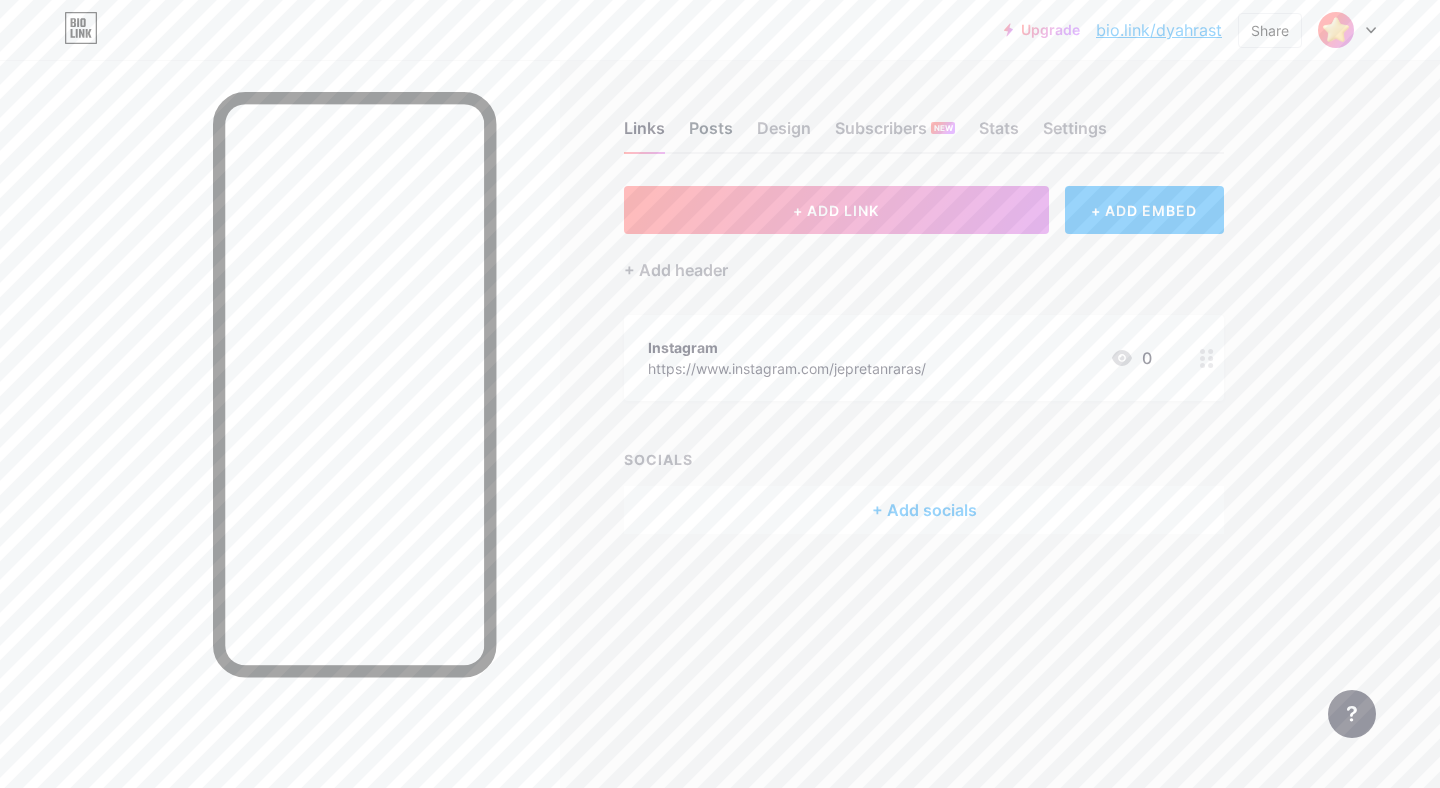 click on "Posts" at bounding box center (711, 134) 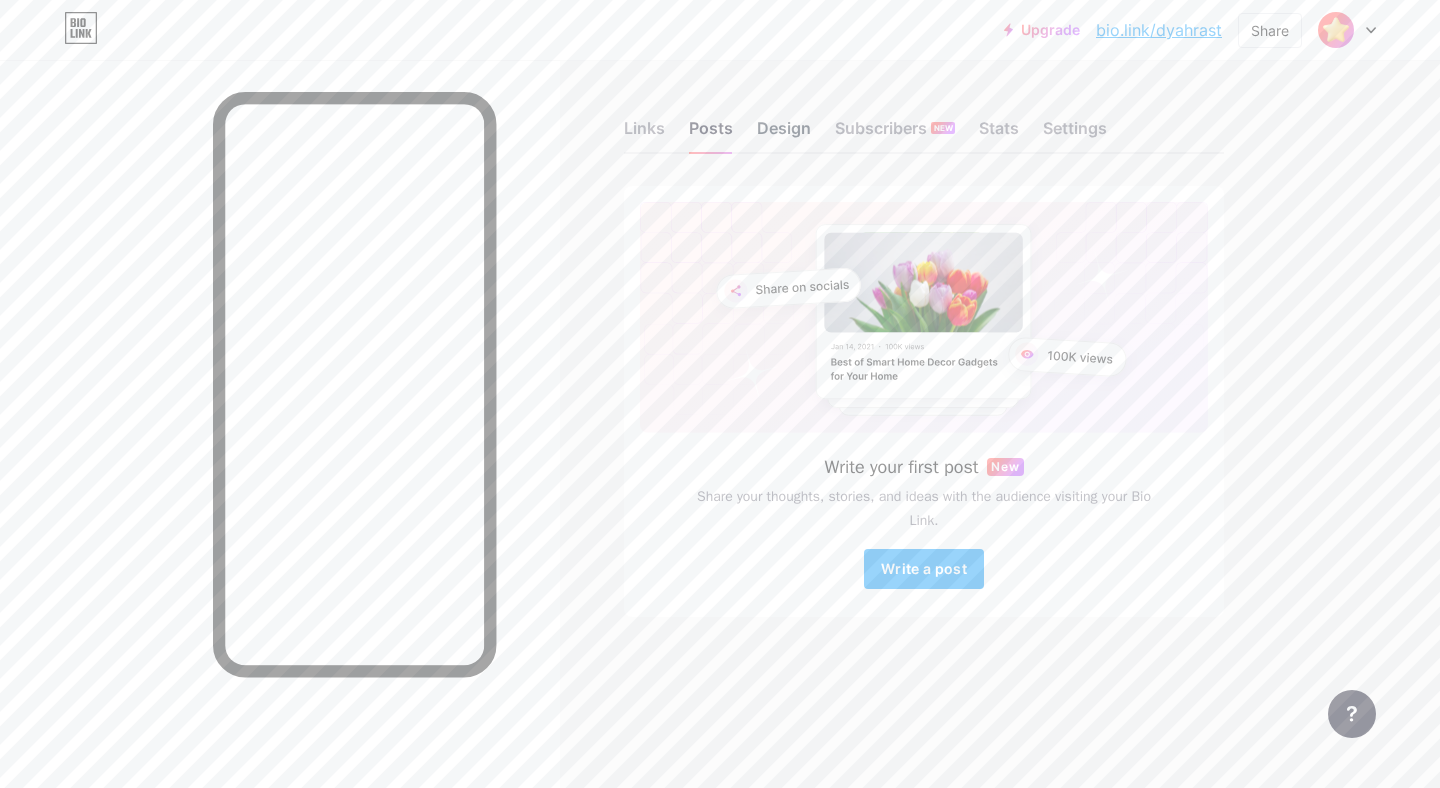 click on "Design" at bounding box center (784, 134) 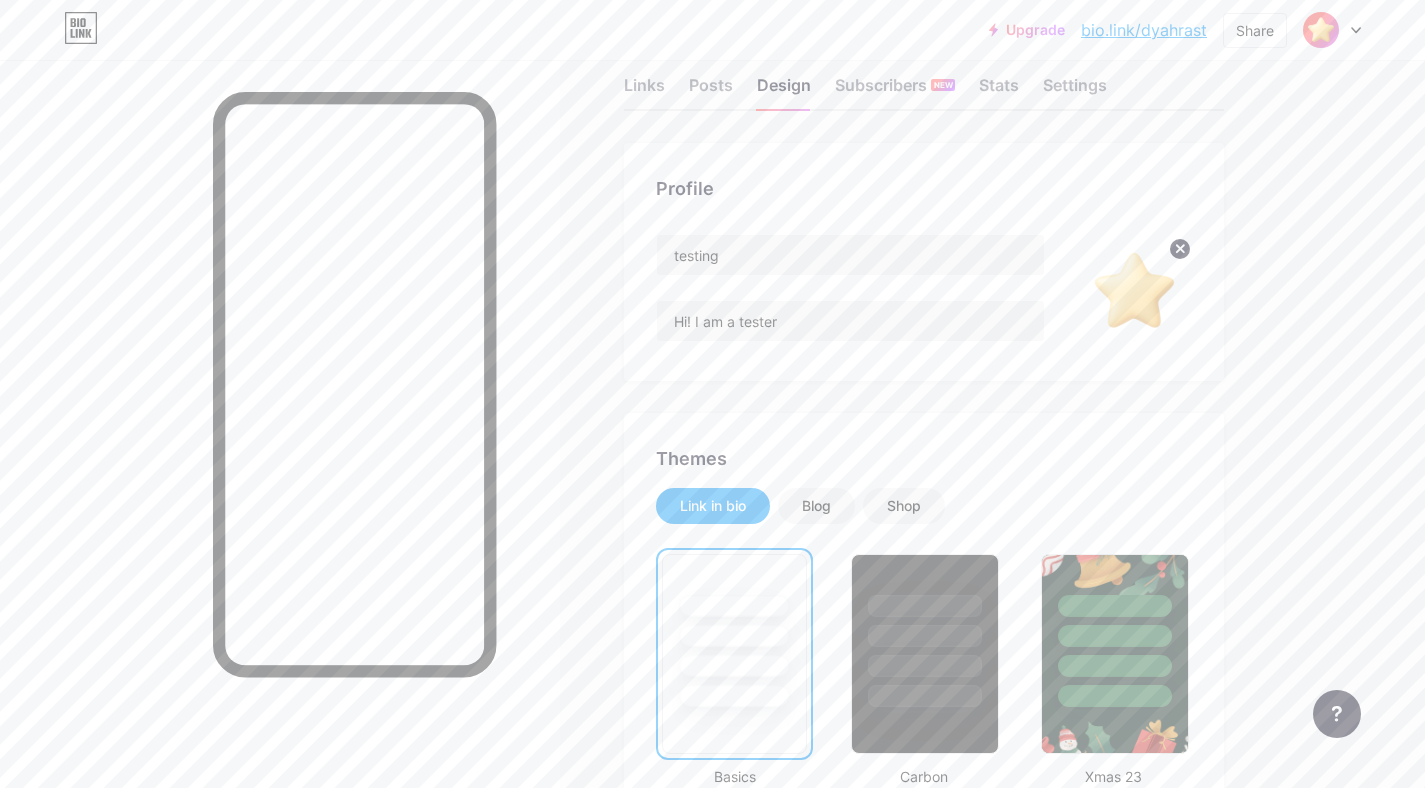 scroll, scrollTop: 0, scrollLeft: 0, axis: both 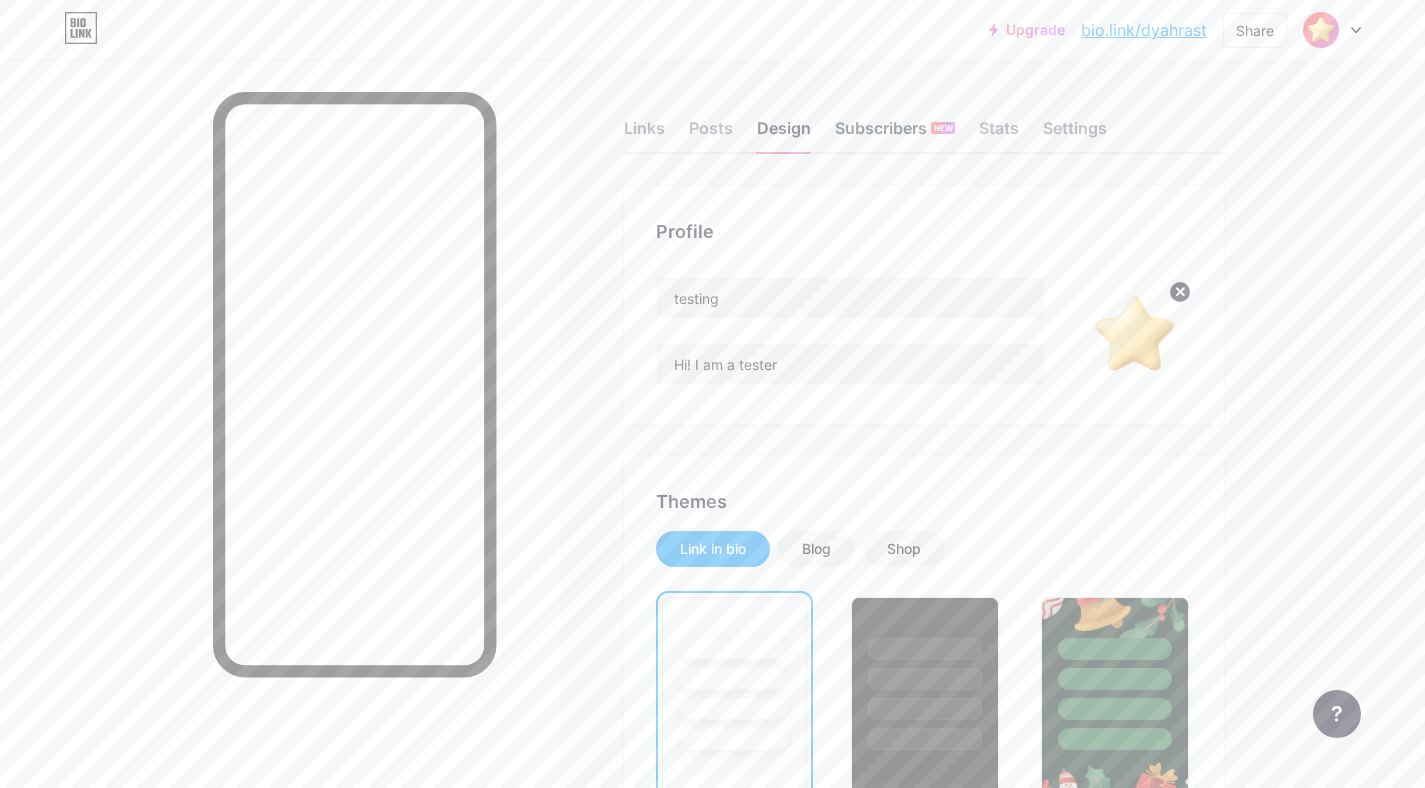 click on "Subscribers
NEW" at bounding box center (895, 134) 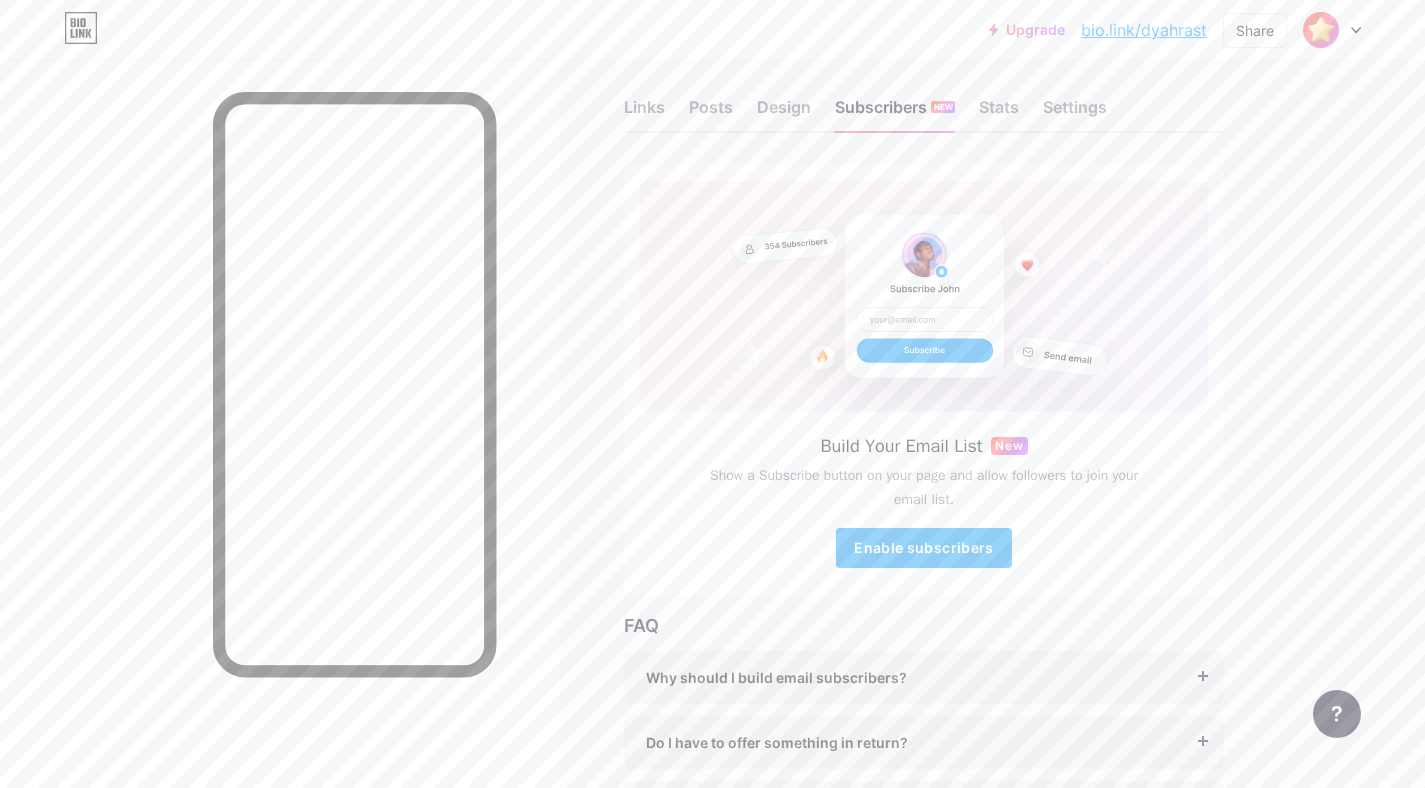 scroll, scrollTop: 19, scrollLeft: 0, axis: vertical 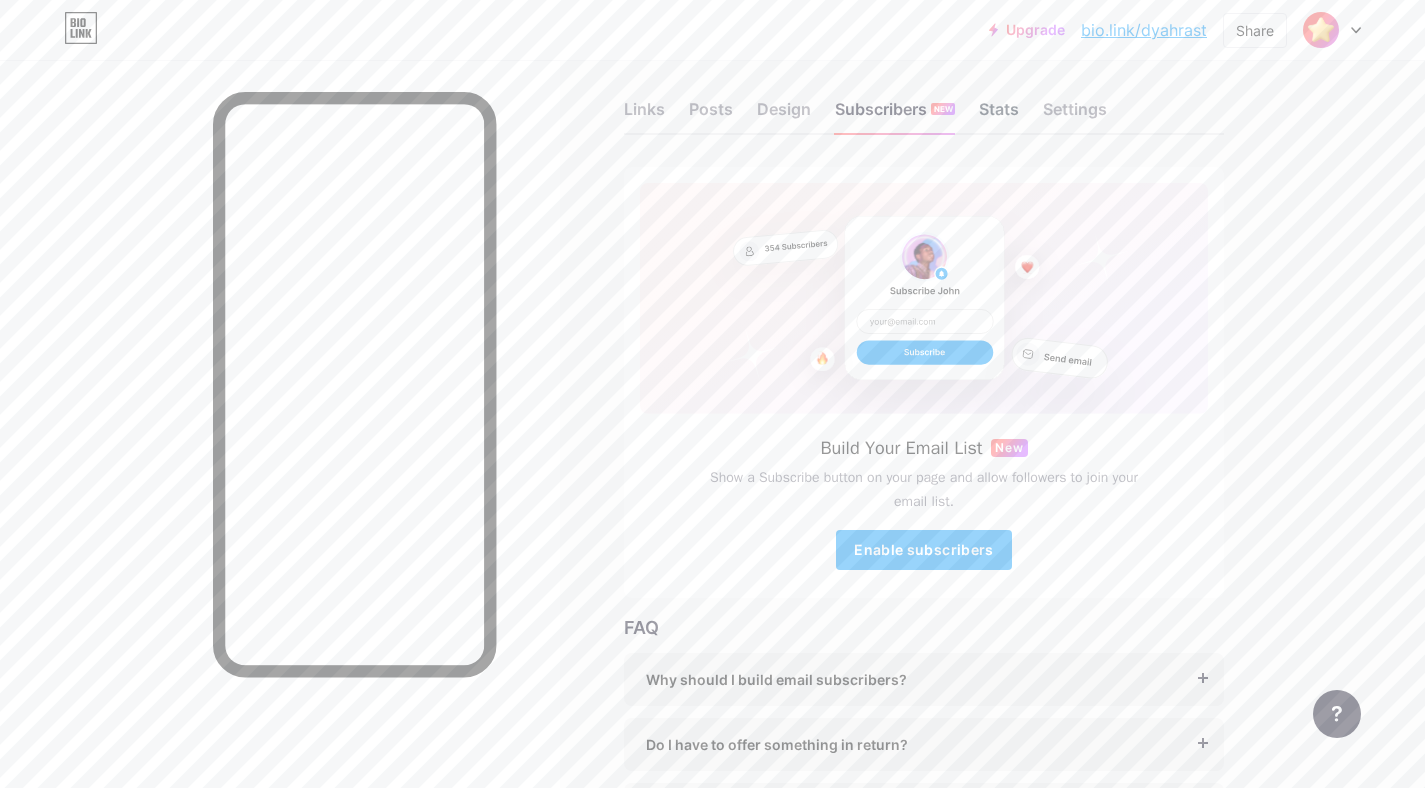 click on "Stats" at bounding box center [999, 115] 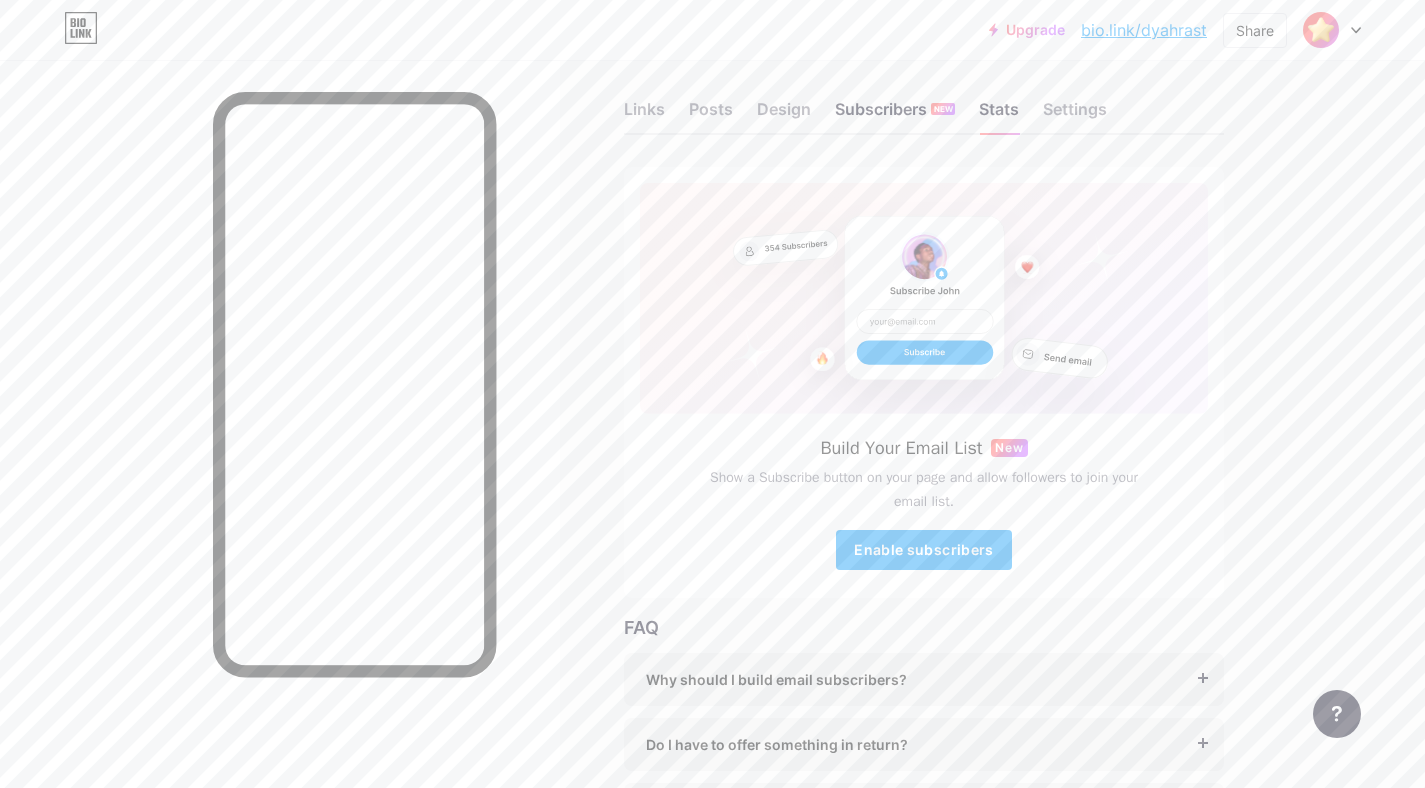scroll, scrollTop: 0, scrollLeft: 0, axis: both 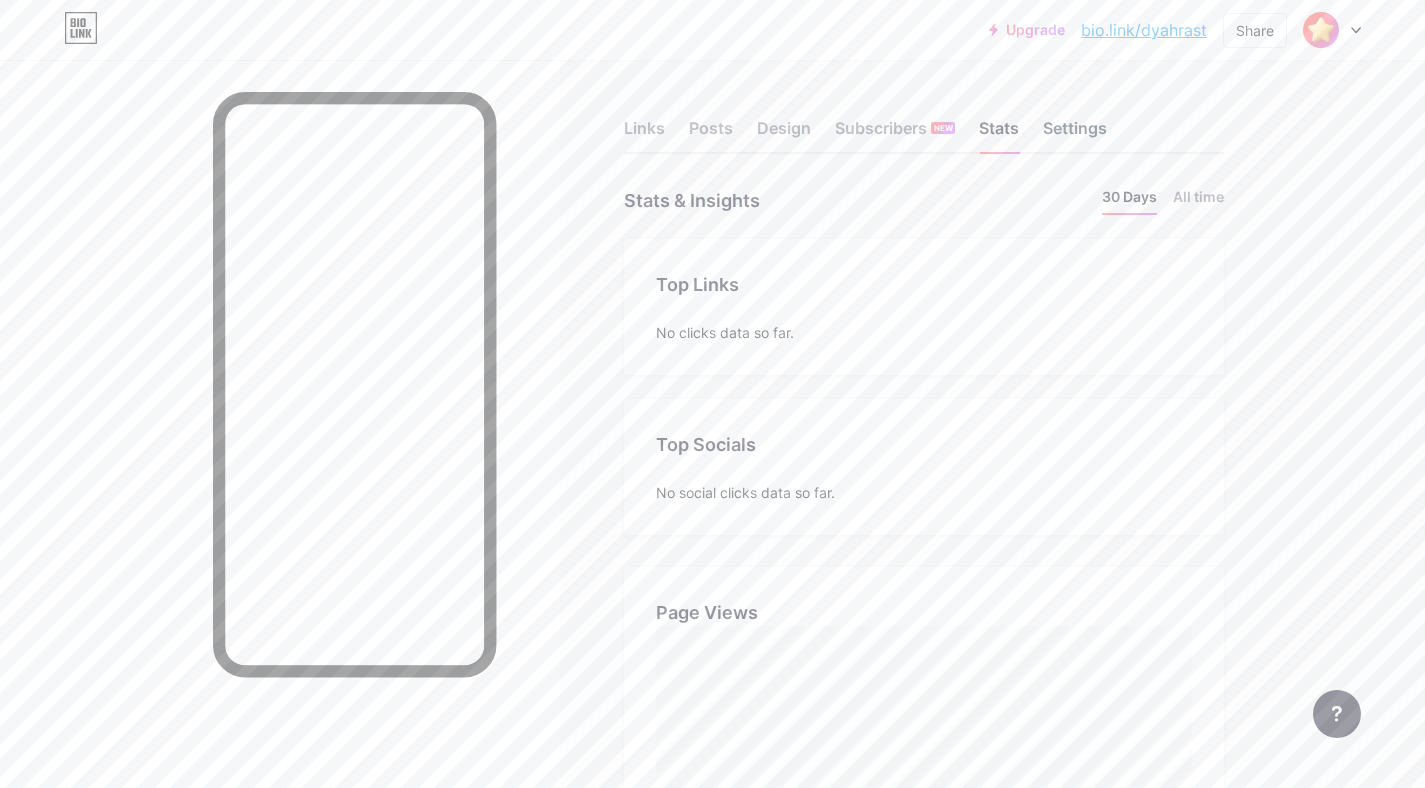 click on "Settings" at bounding box center [1075, 134] 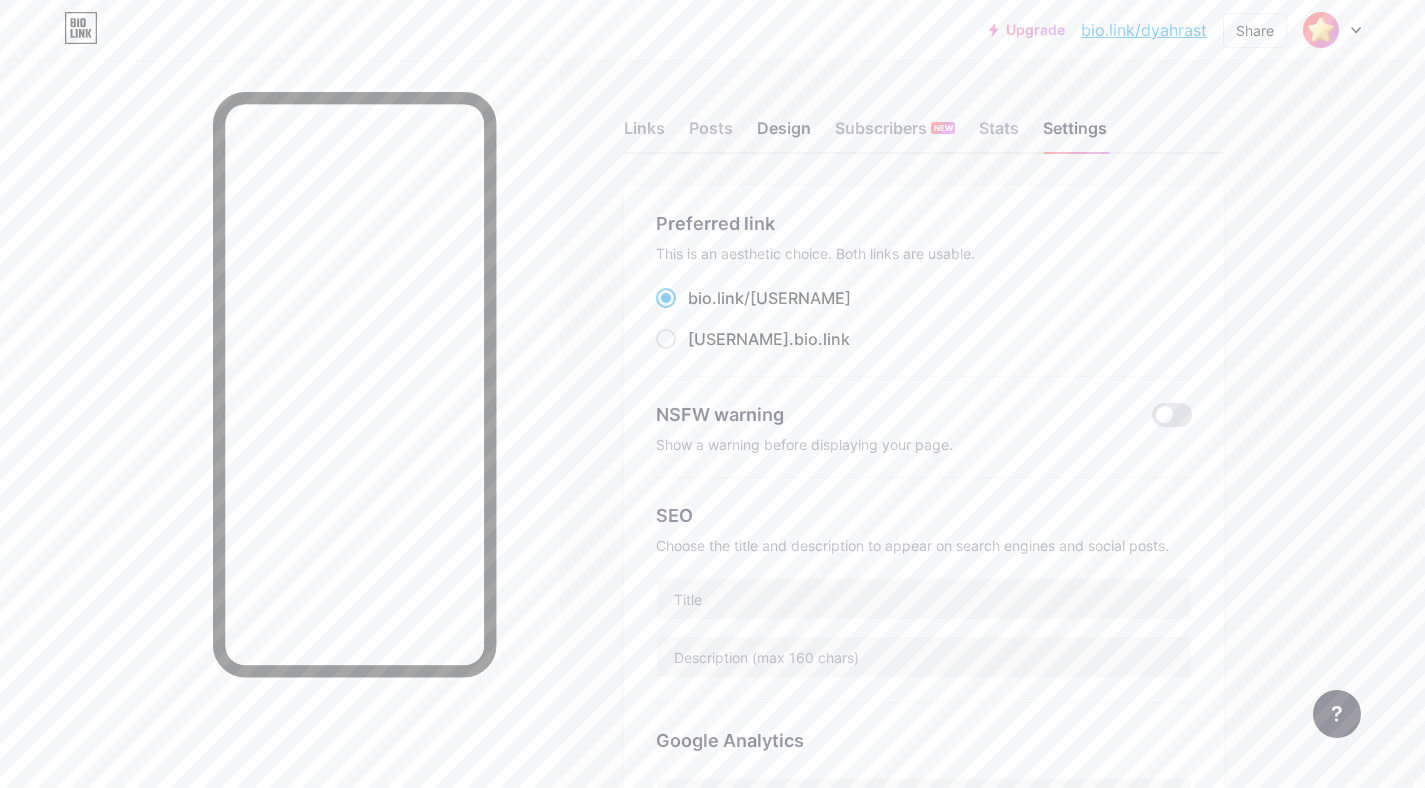 click on "Design" at bounding box center [784, 134] 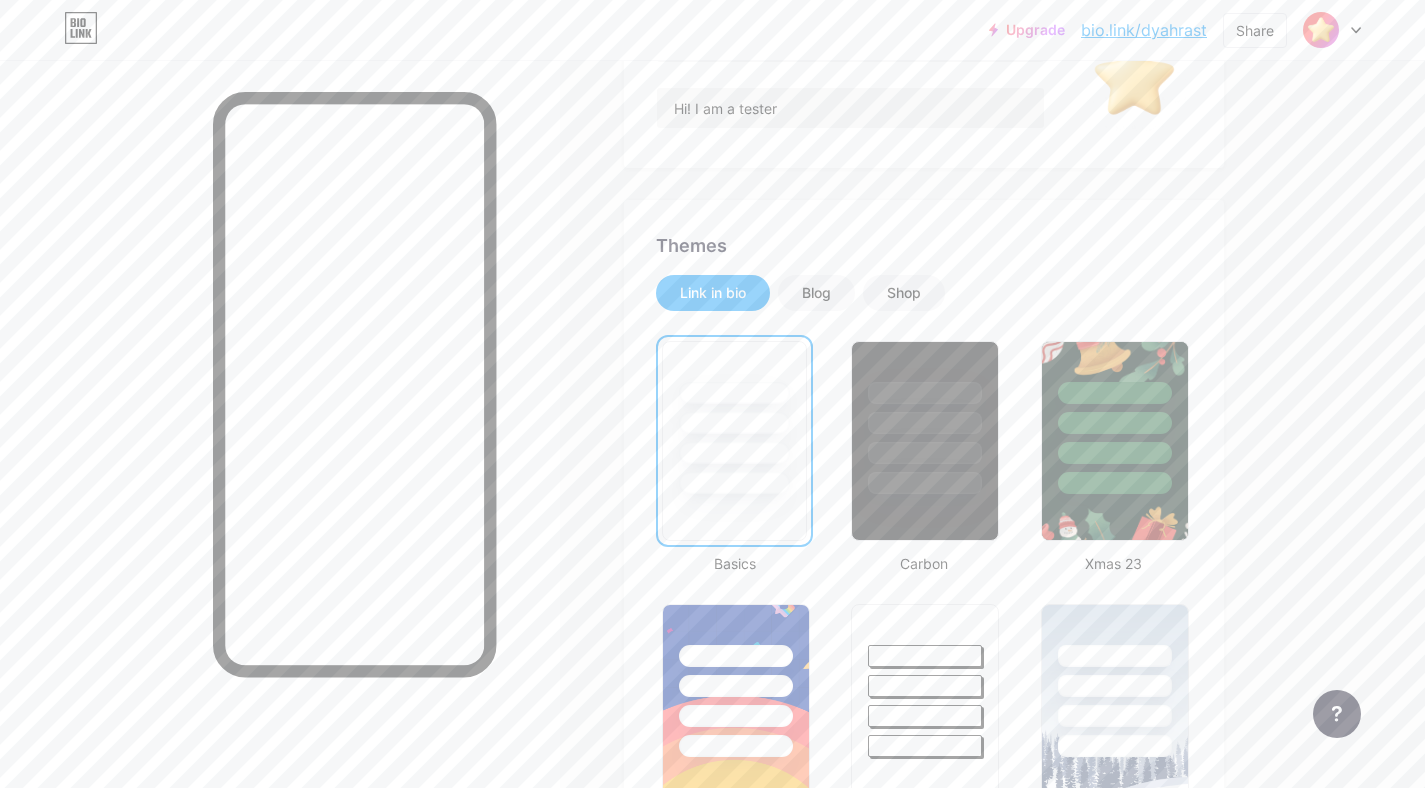 scroll, scrollTop: 334, scrollLeft: 0, axis: vertical 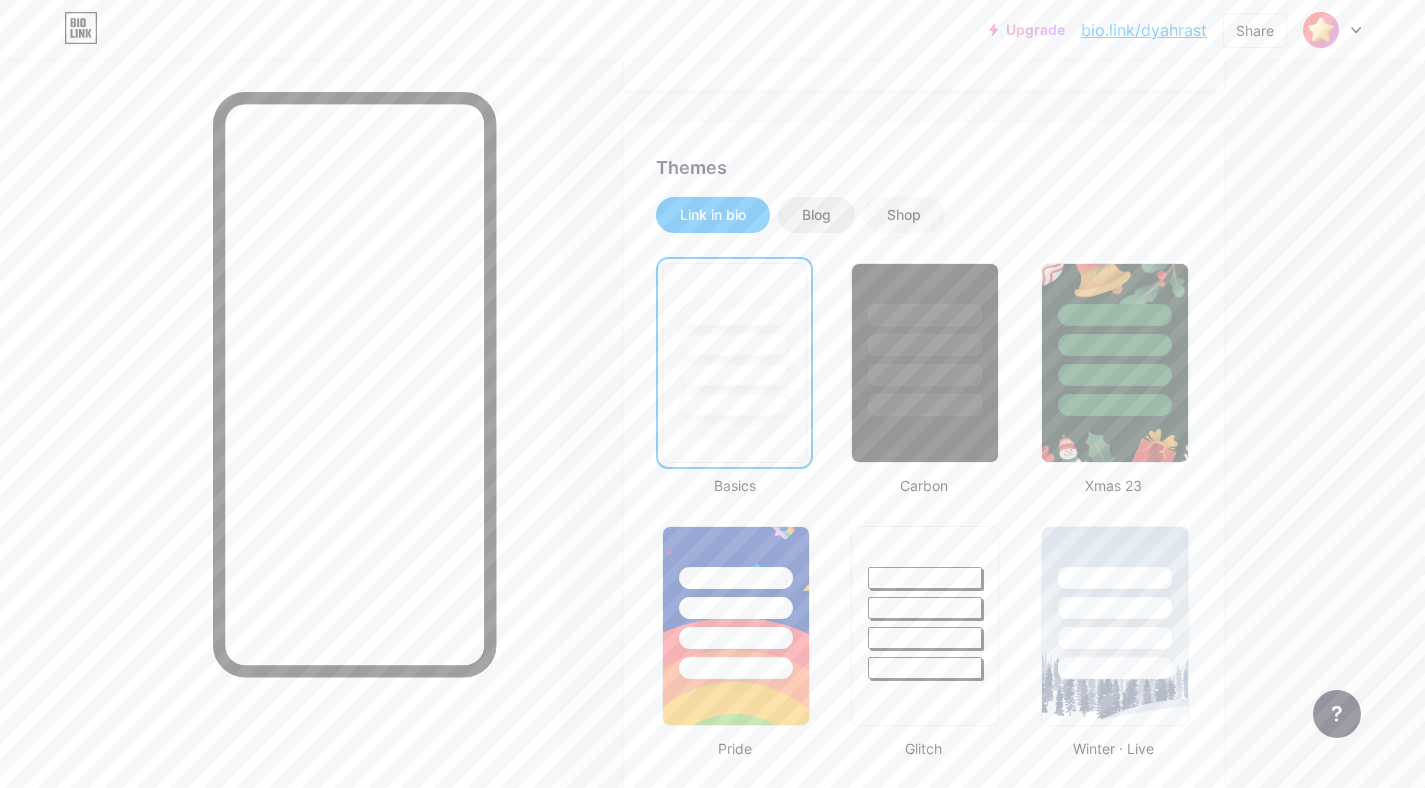 click on "Blog" at bounding box center (816, 215) 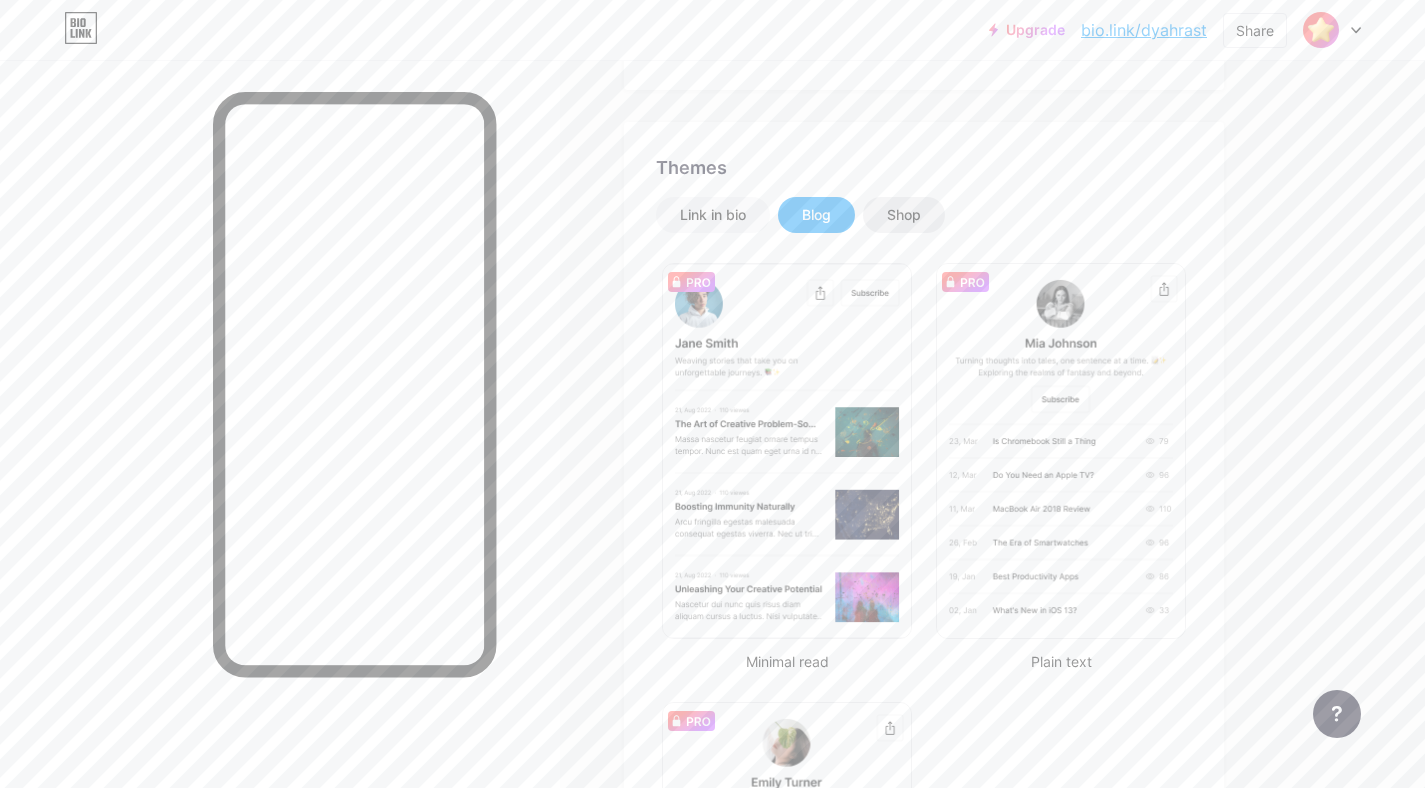 click on "Shop" at bounding box center (904, 215) 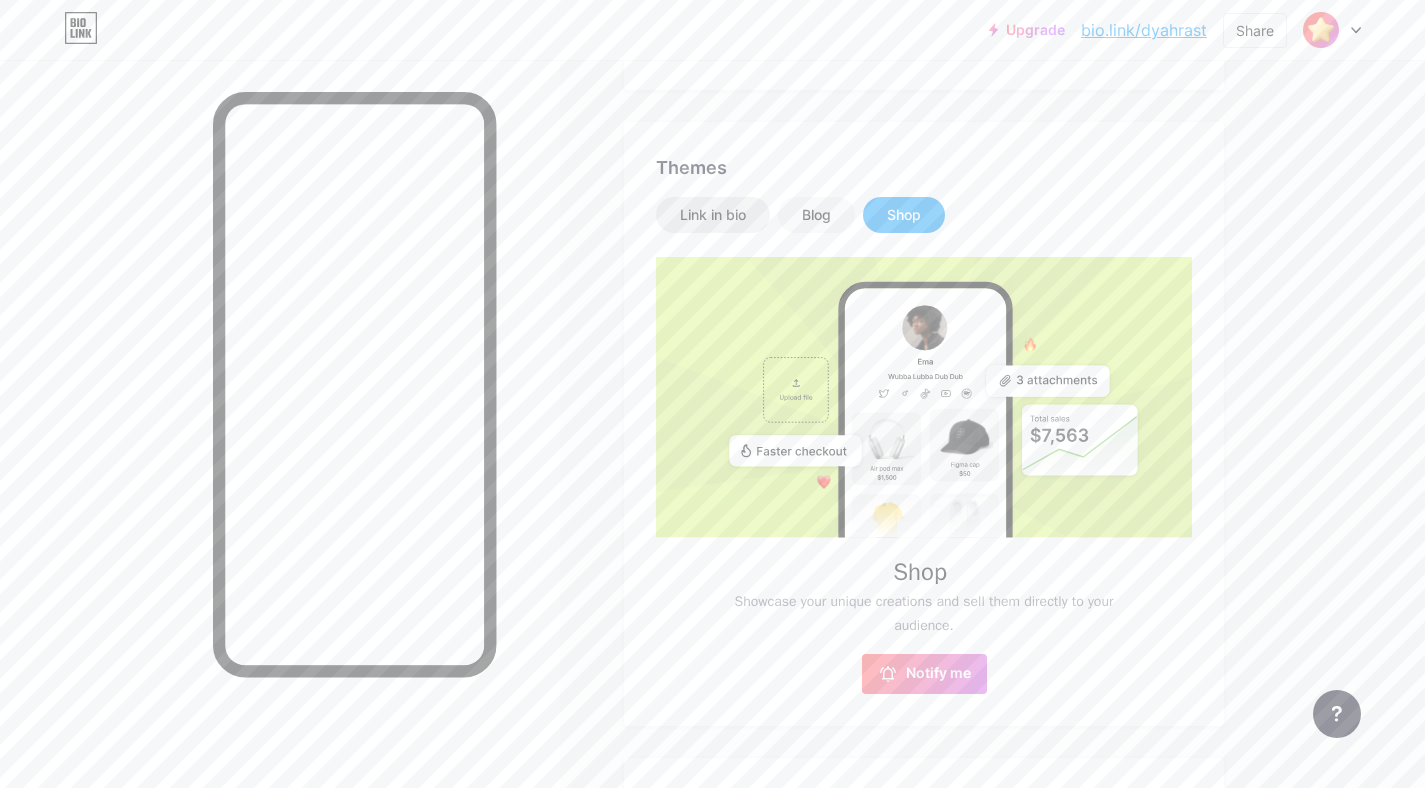 click on "Link in bio" at bounding box center (713, 215) 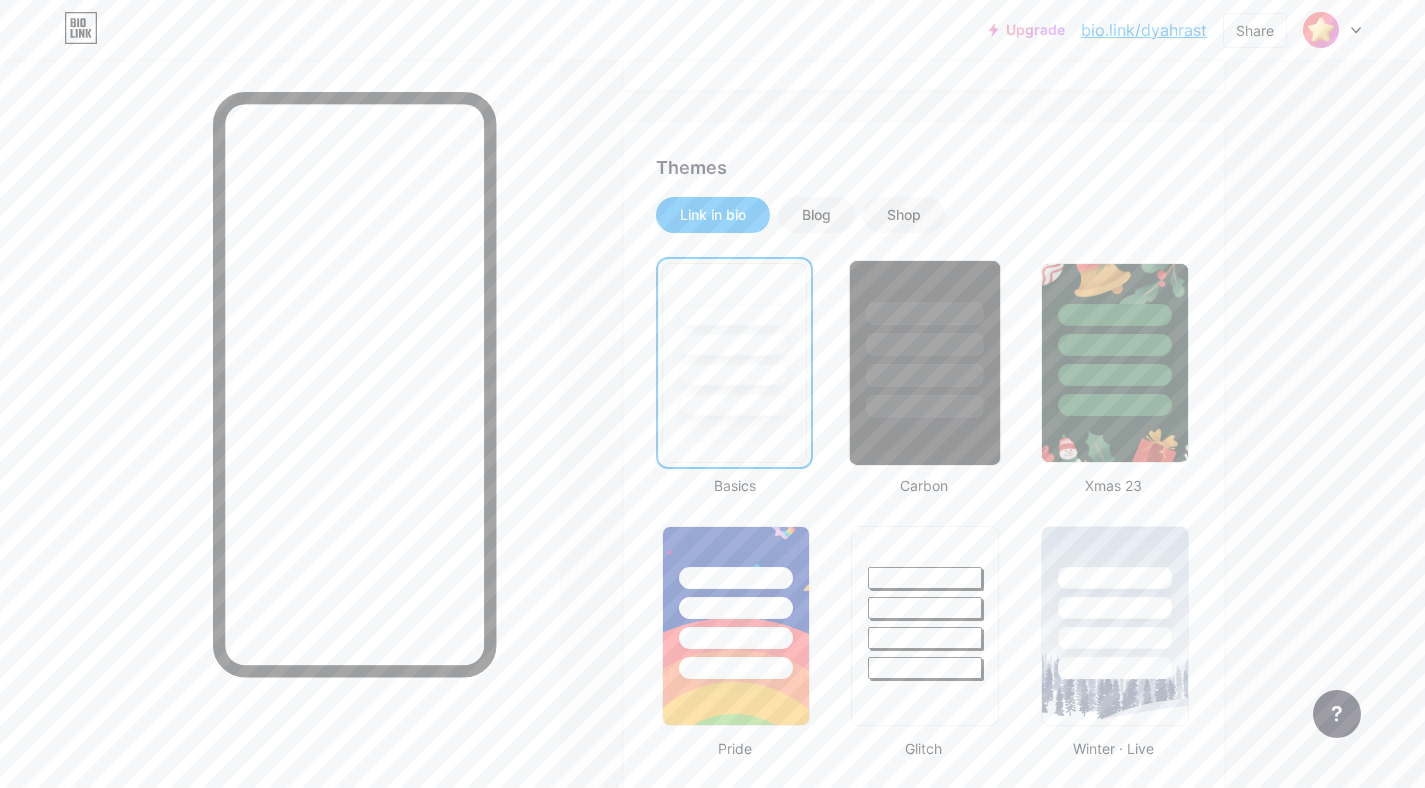 scroll, scrollTop: 409, scrollLeft: 0, axis: vertical 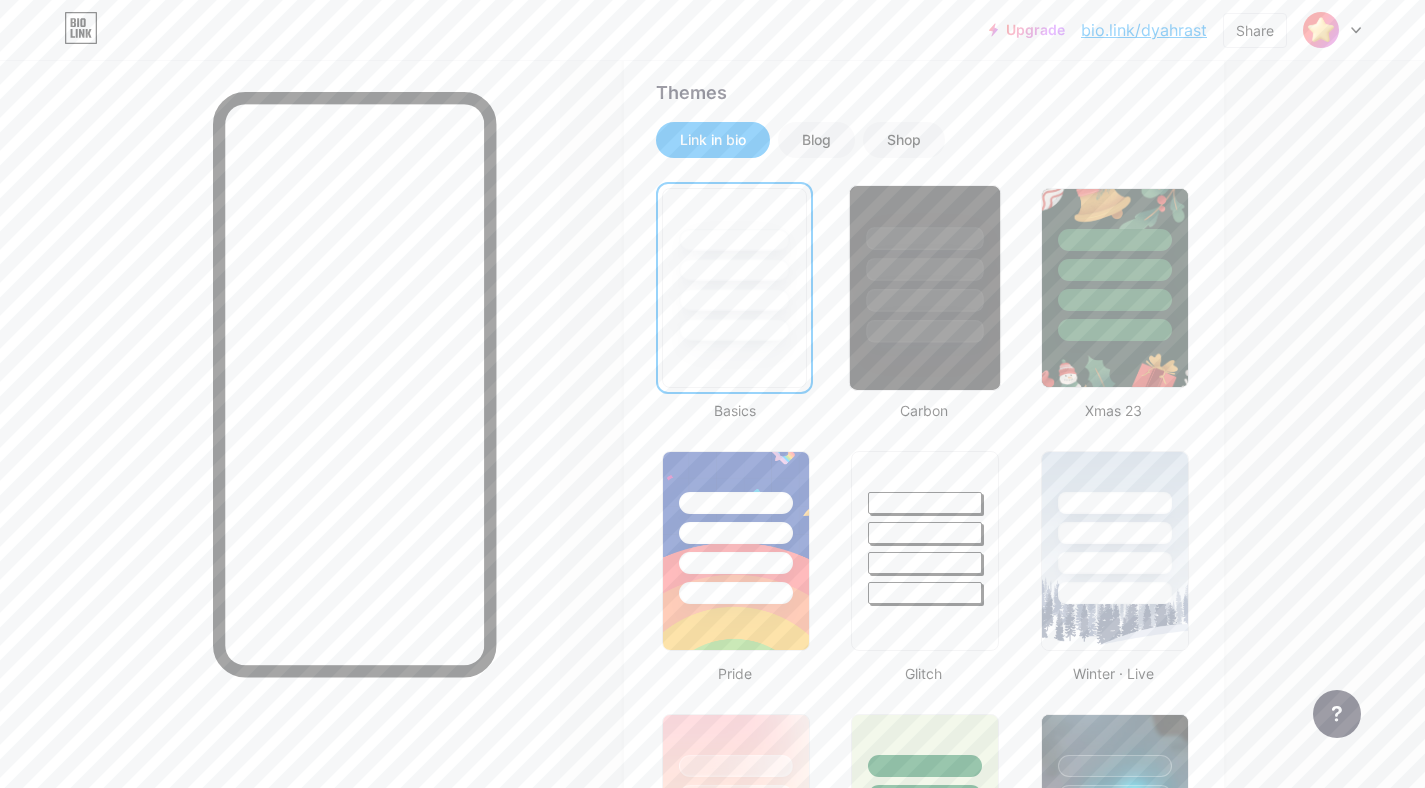 click at bounding box center [925, 269] 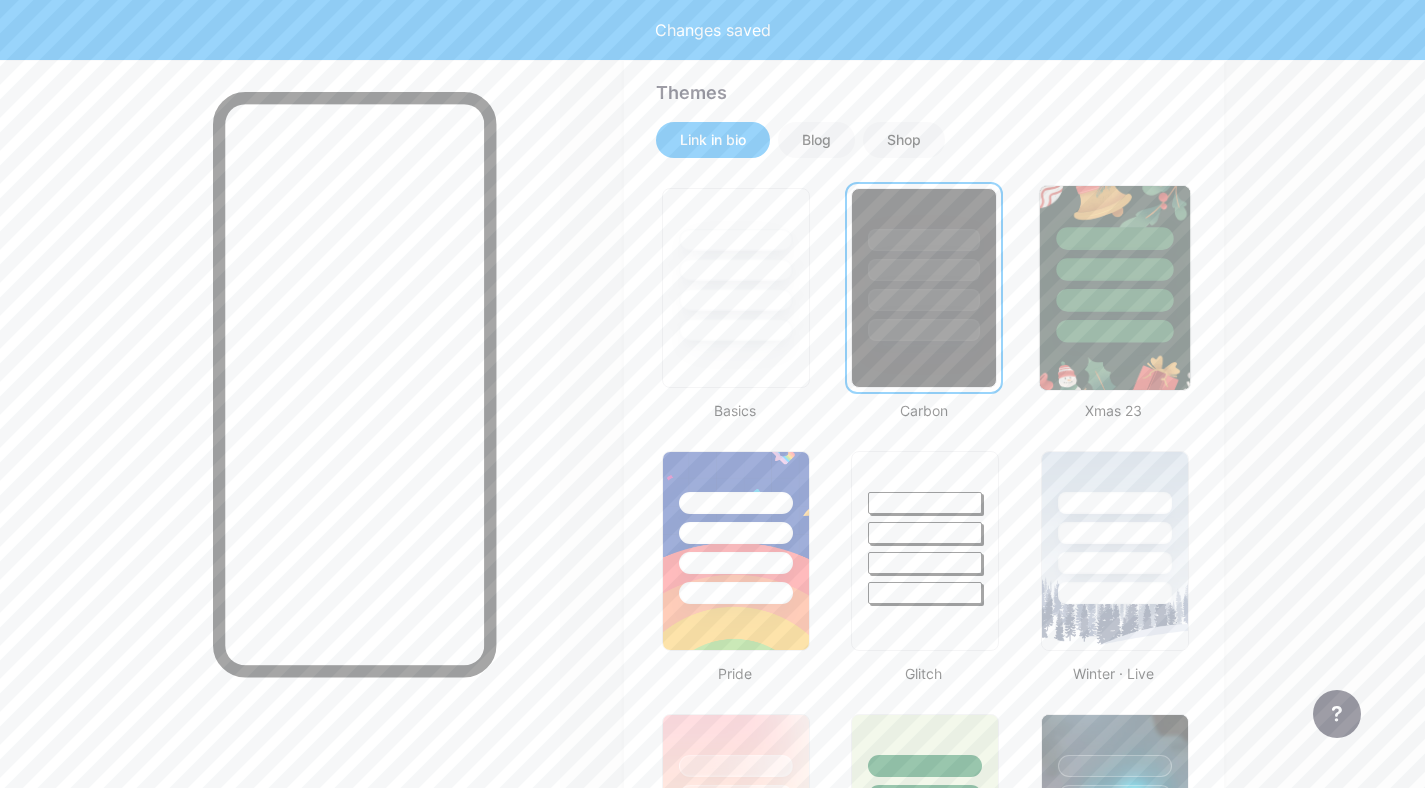 click at bounding box center [1114, 264] 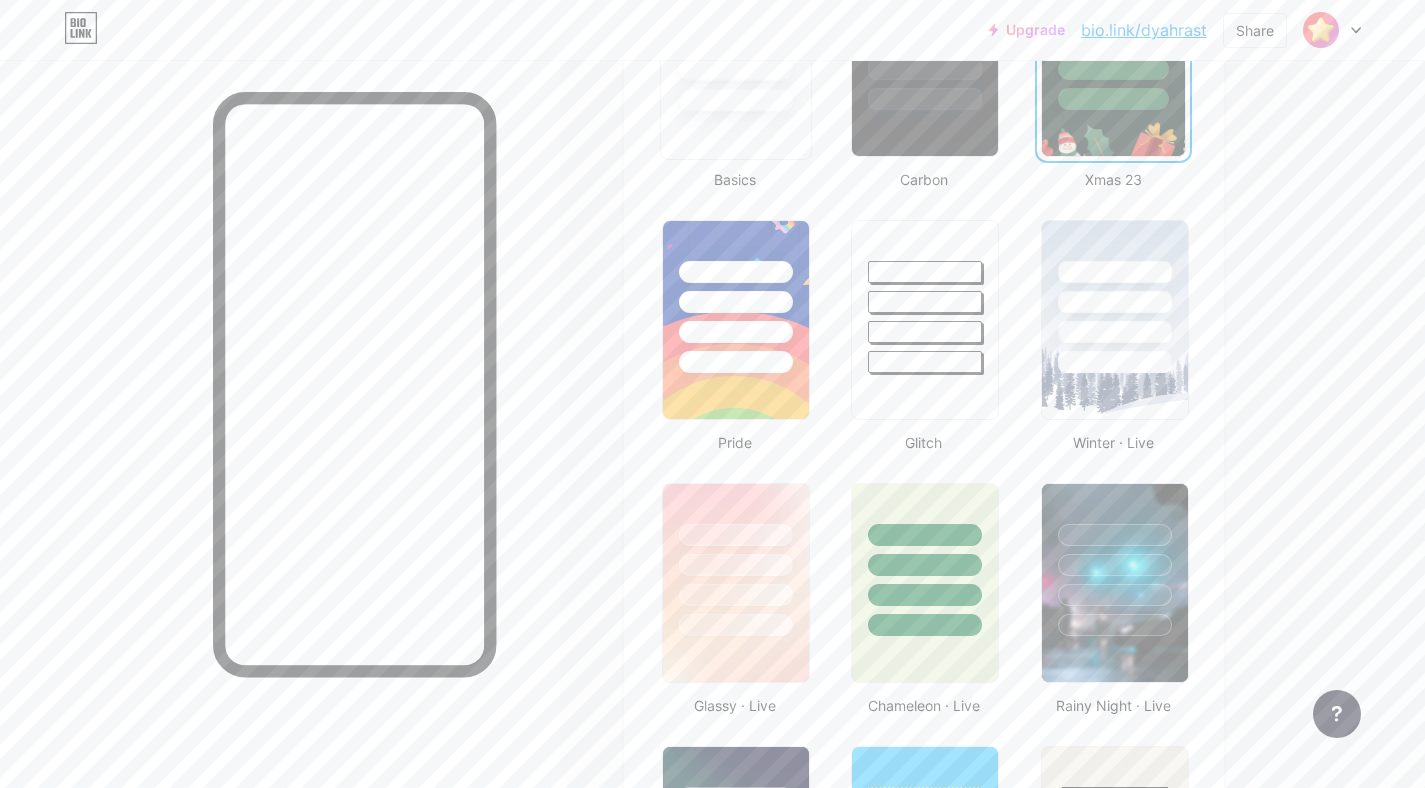 scroll, scrollTop: 643, scrollLeft: 0, axis: vertical 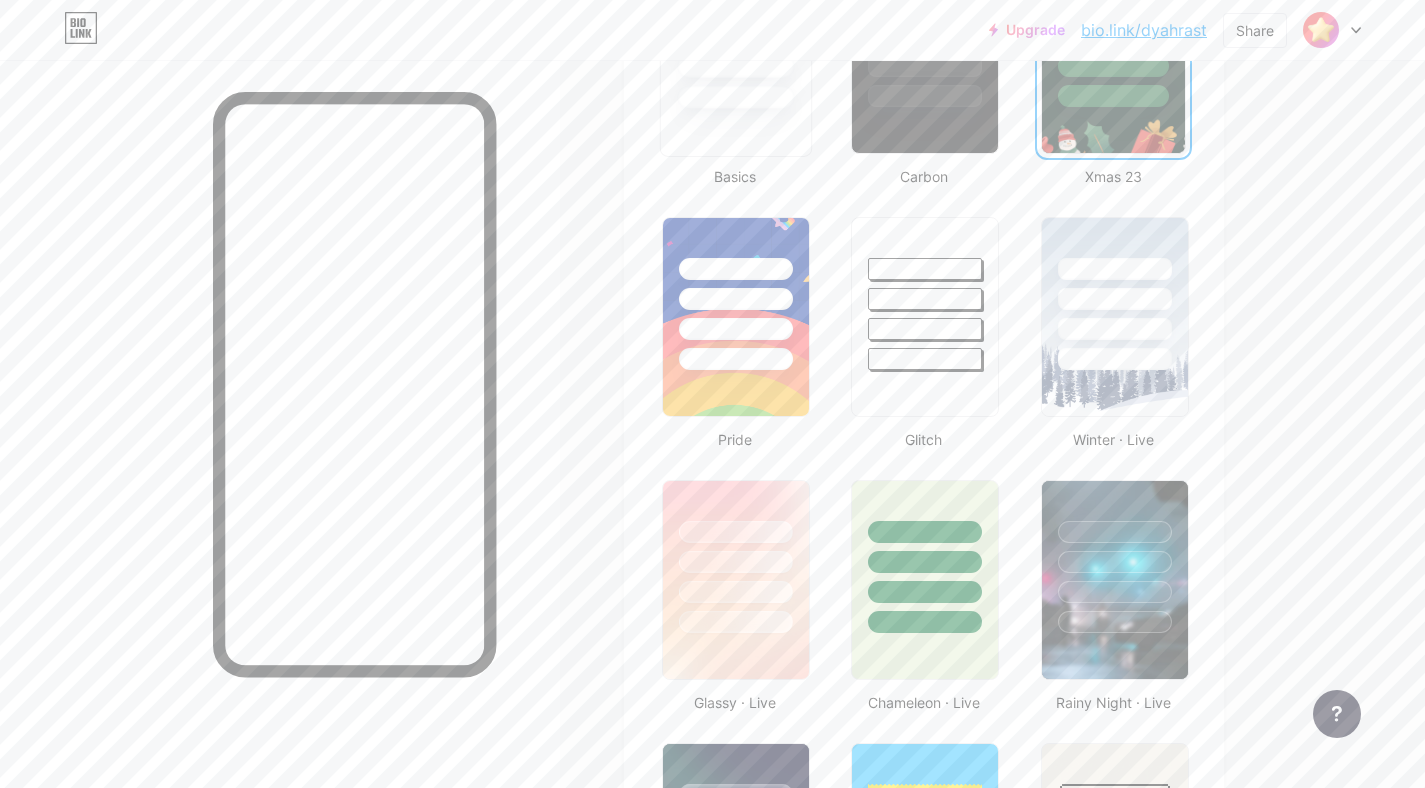 click at bounding box center [736, 54] 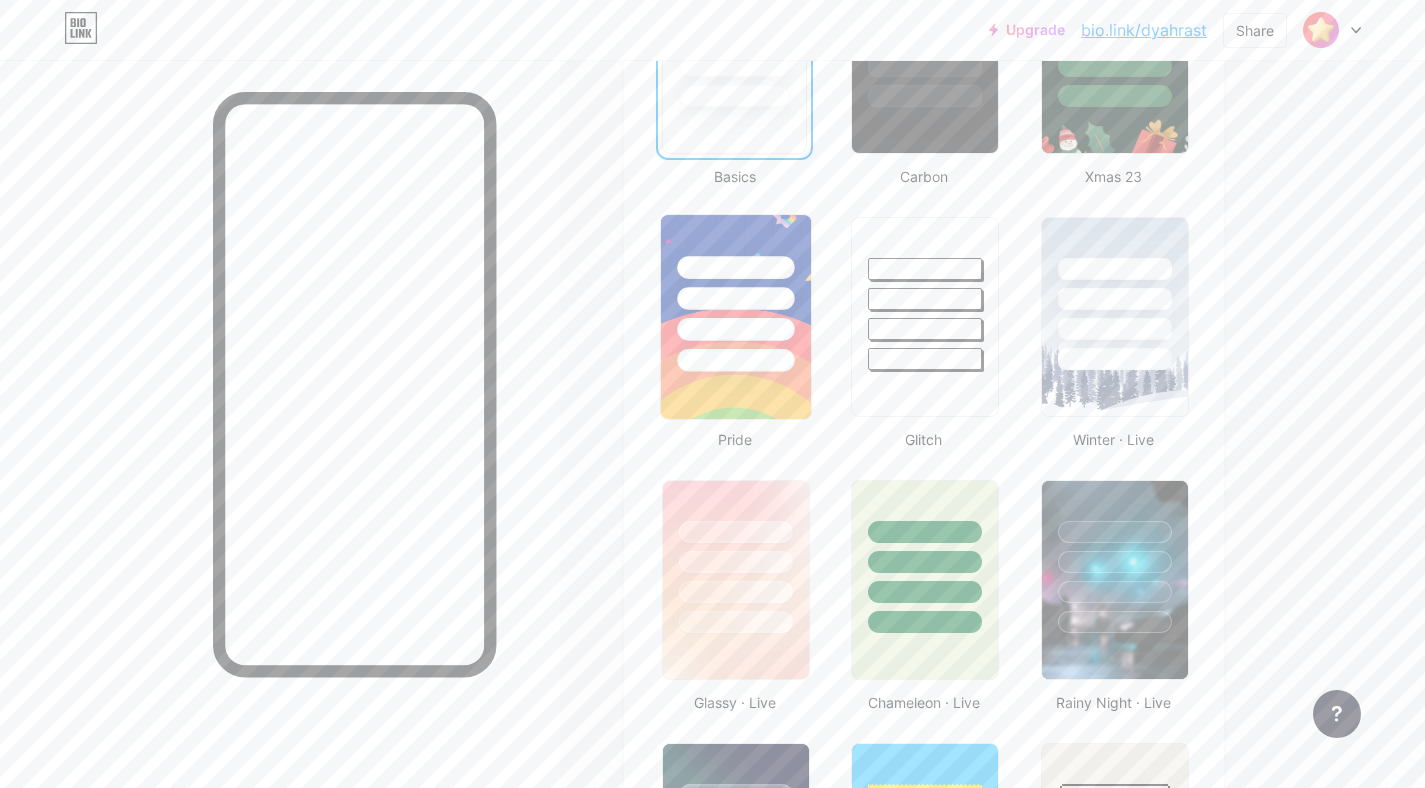click at bounding box center (925, 96) 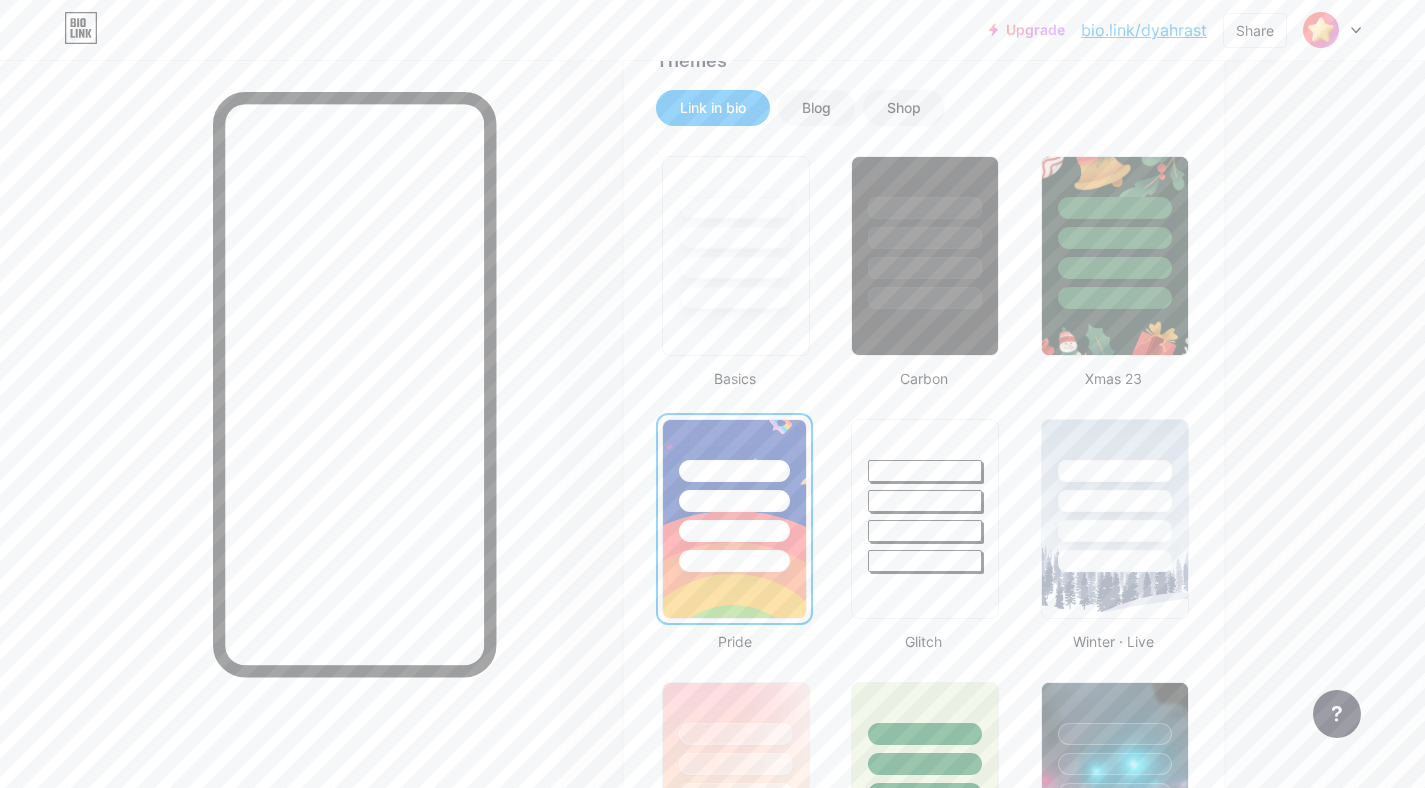 scroll, scrollTop: 0, scrollLeft: 0, axis: both 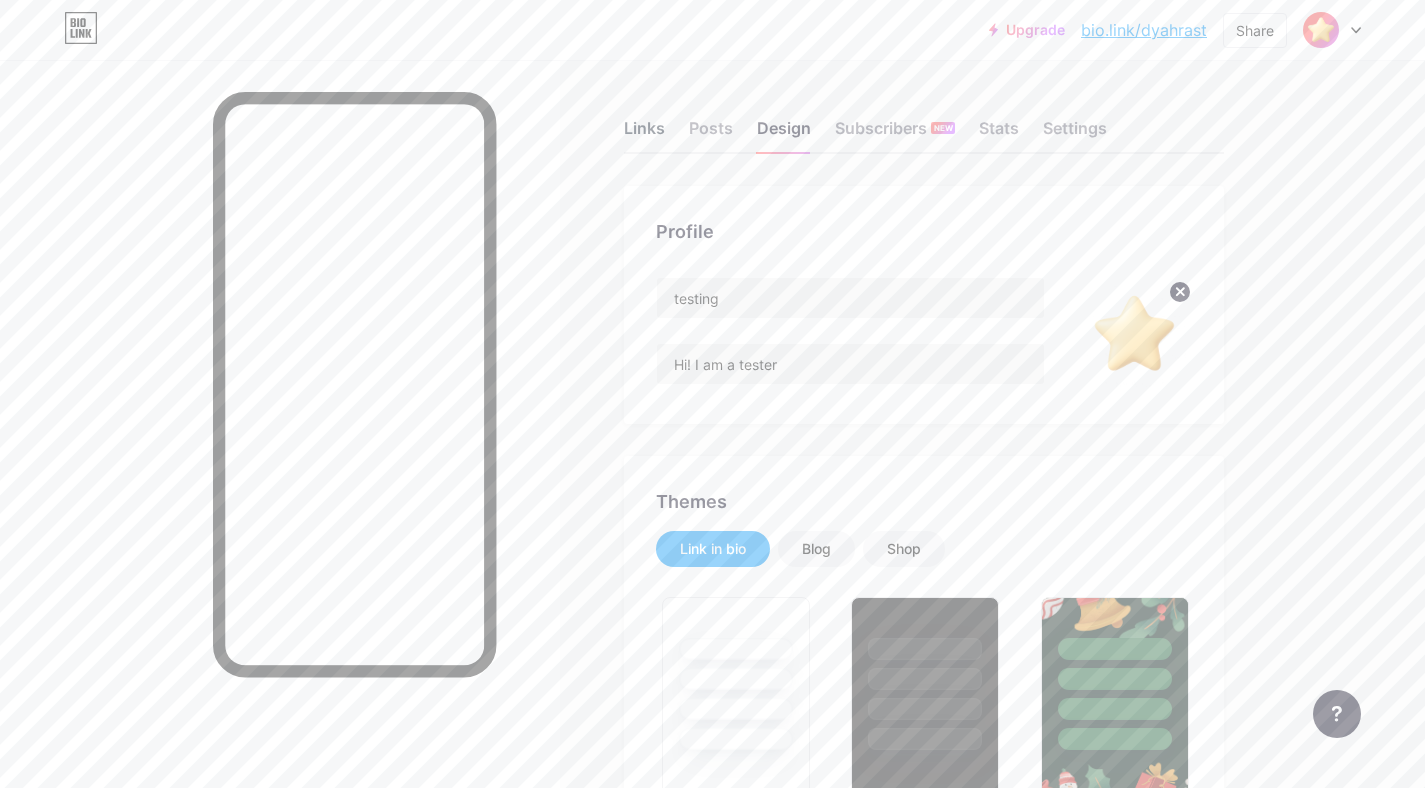 click on "Links" at bounding box center (644, 134) 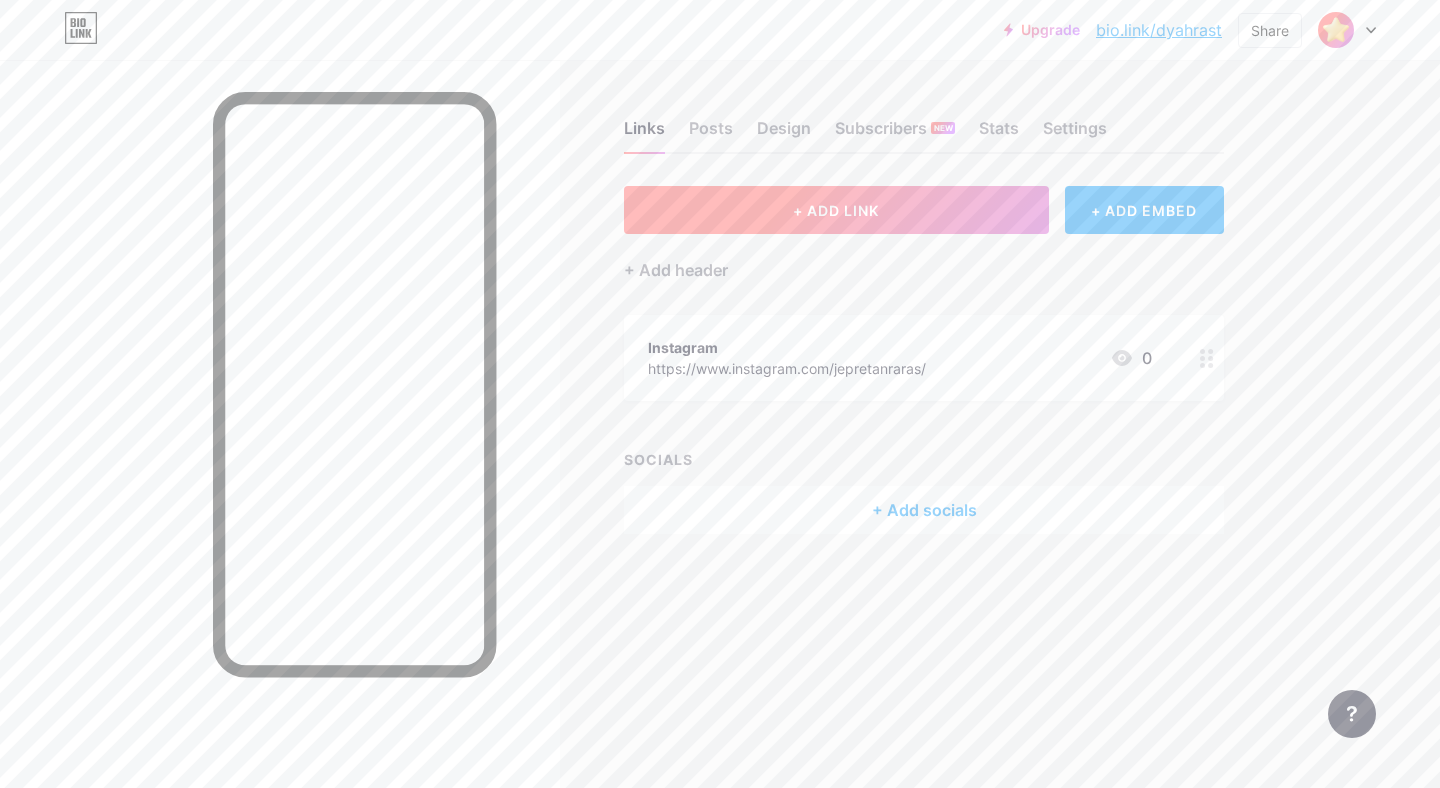 click on "+ ADD LINK" at bounding box center [836, 210] 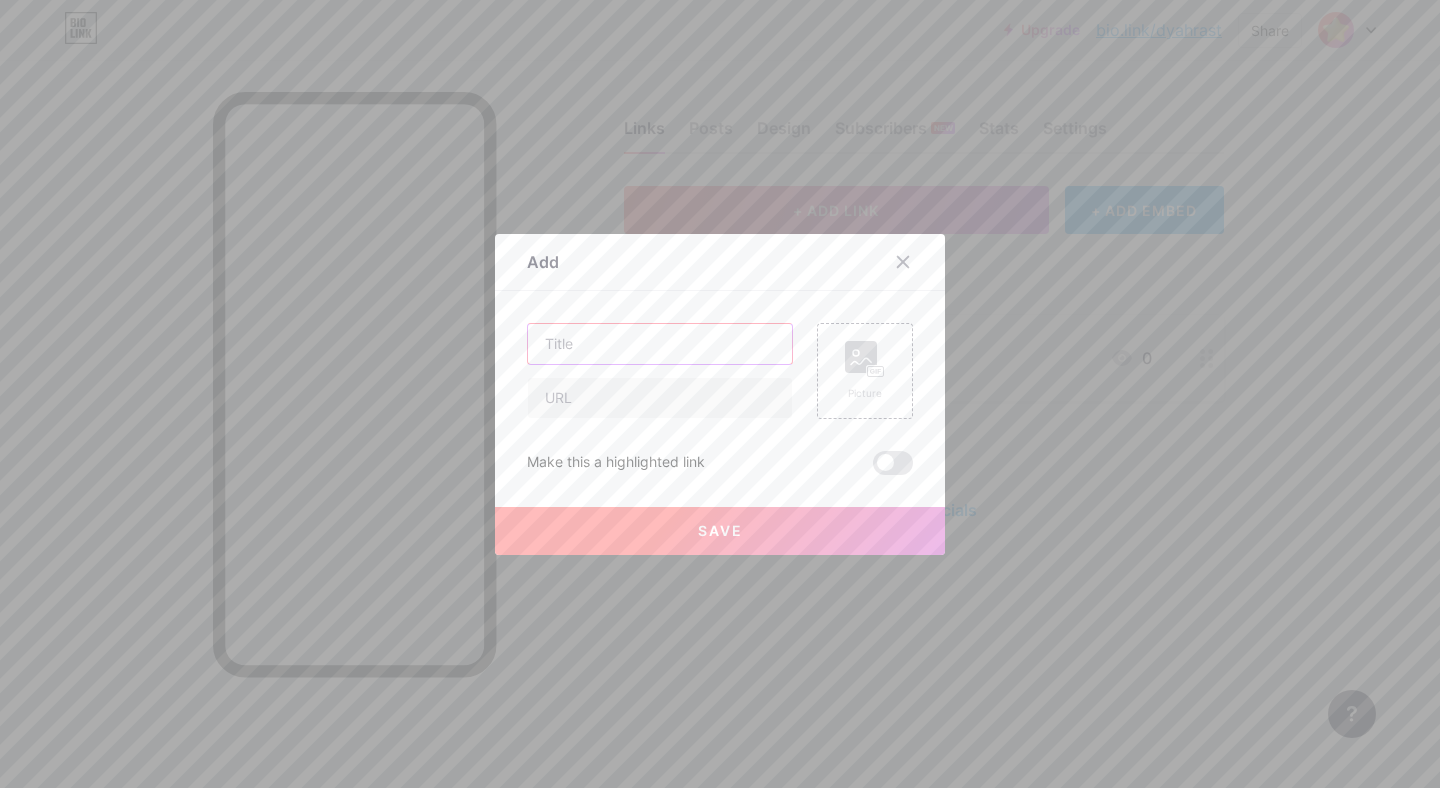 click at bounding box center [660, 344] 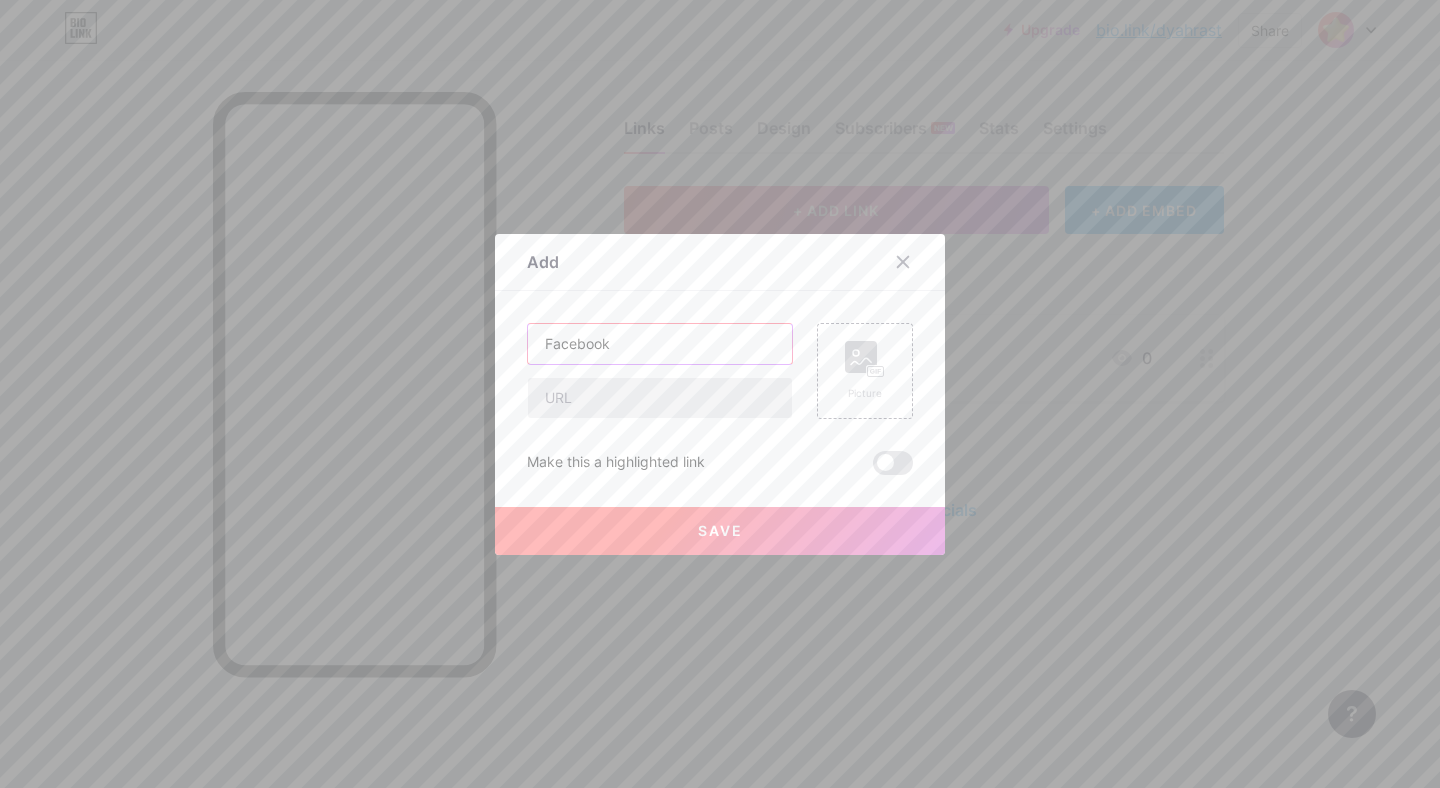 type on "Facebook" 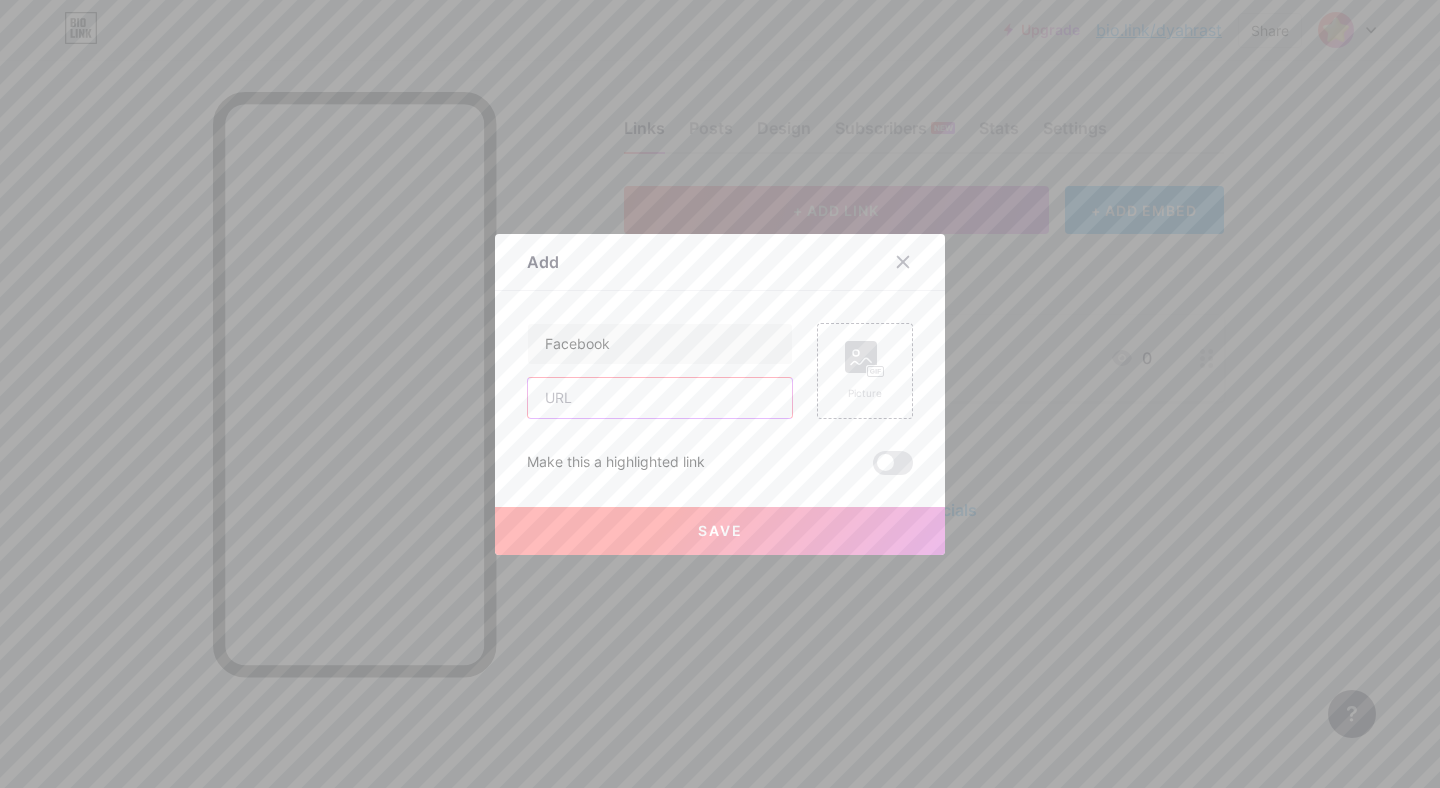 click at bounding box center (660, 398) 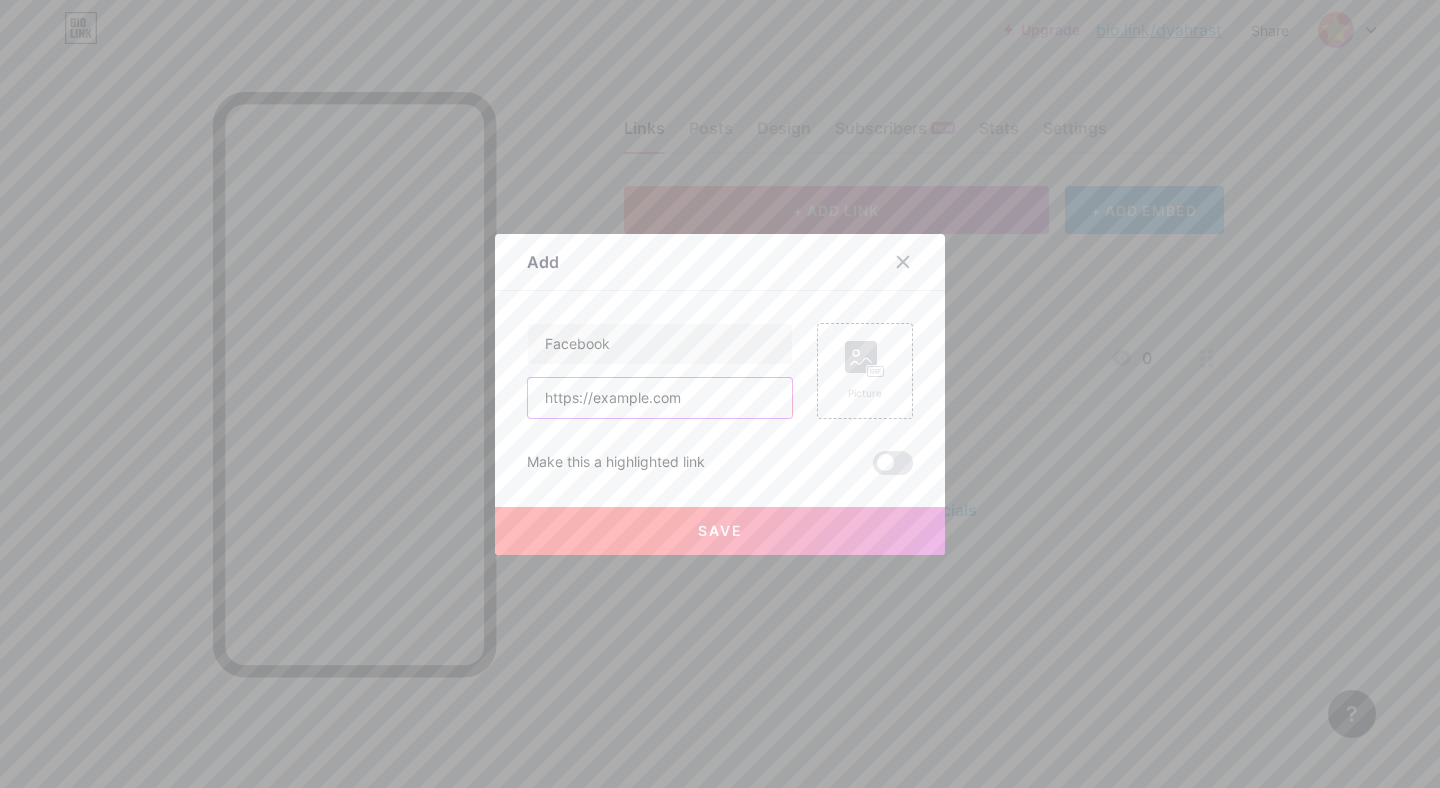 type on "https://example.com" 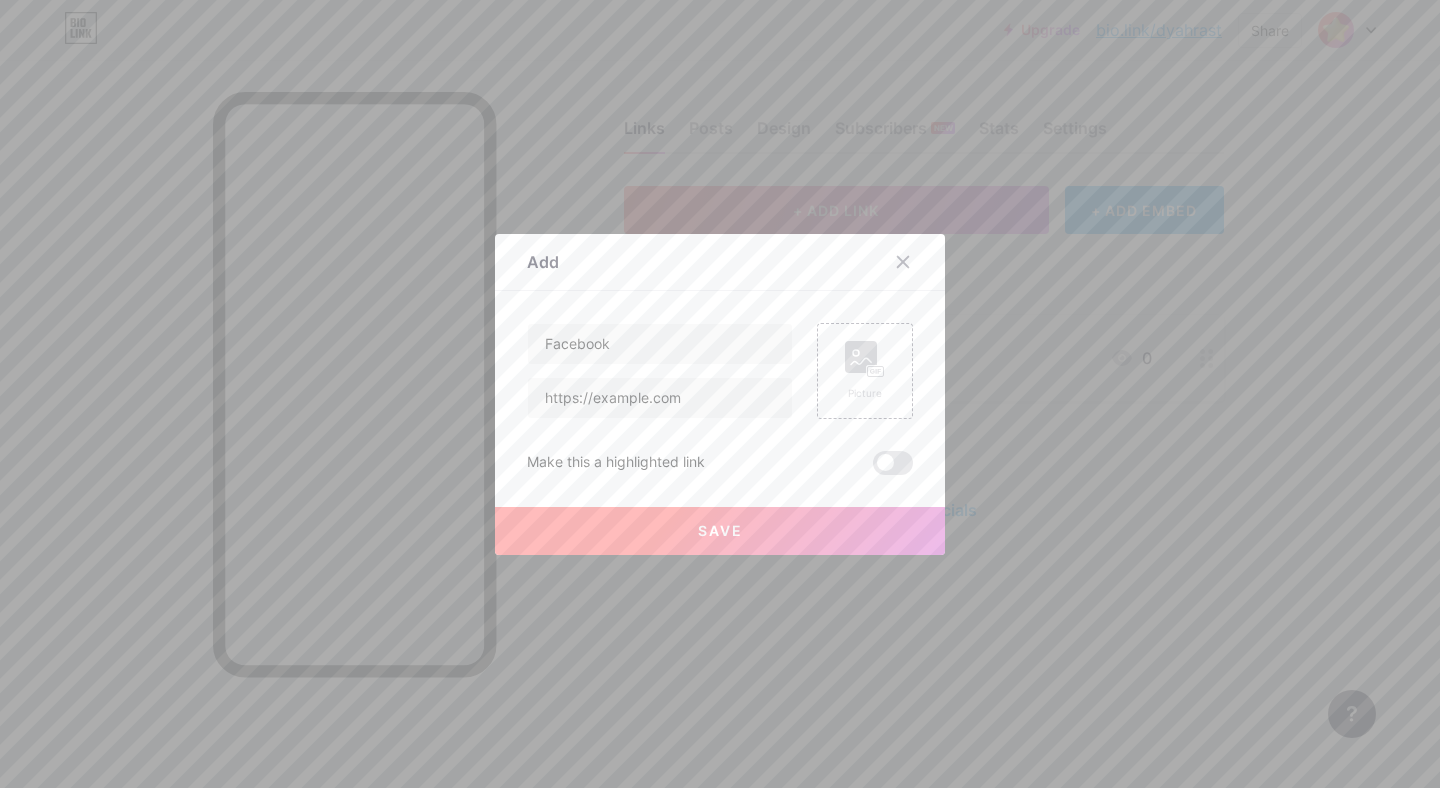 click on "Save" at bounding box center (720, 530) 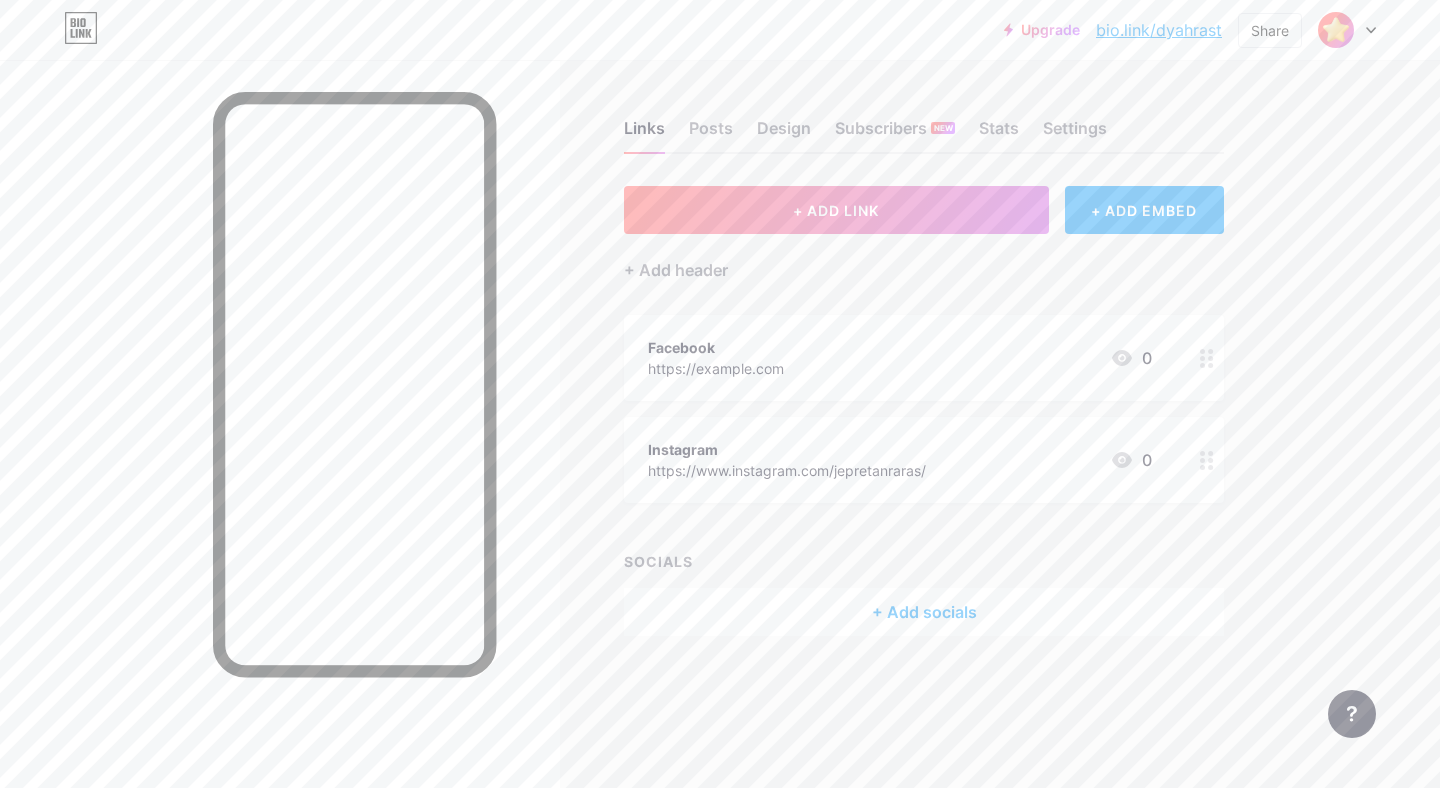 click on "Facebook
https://example.com
0" at bounding box center (900, 358) 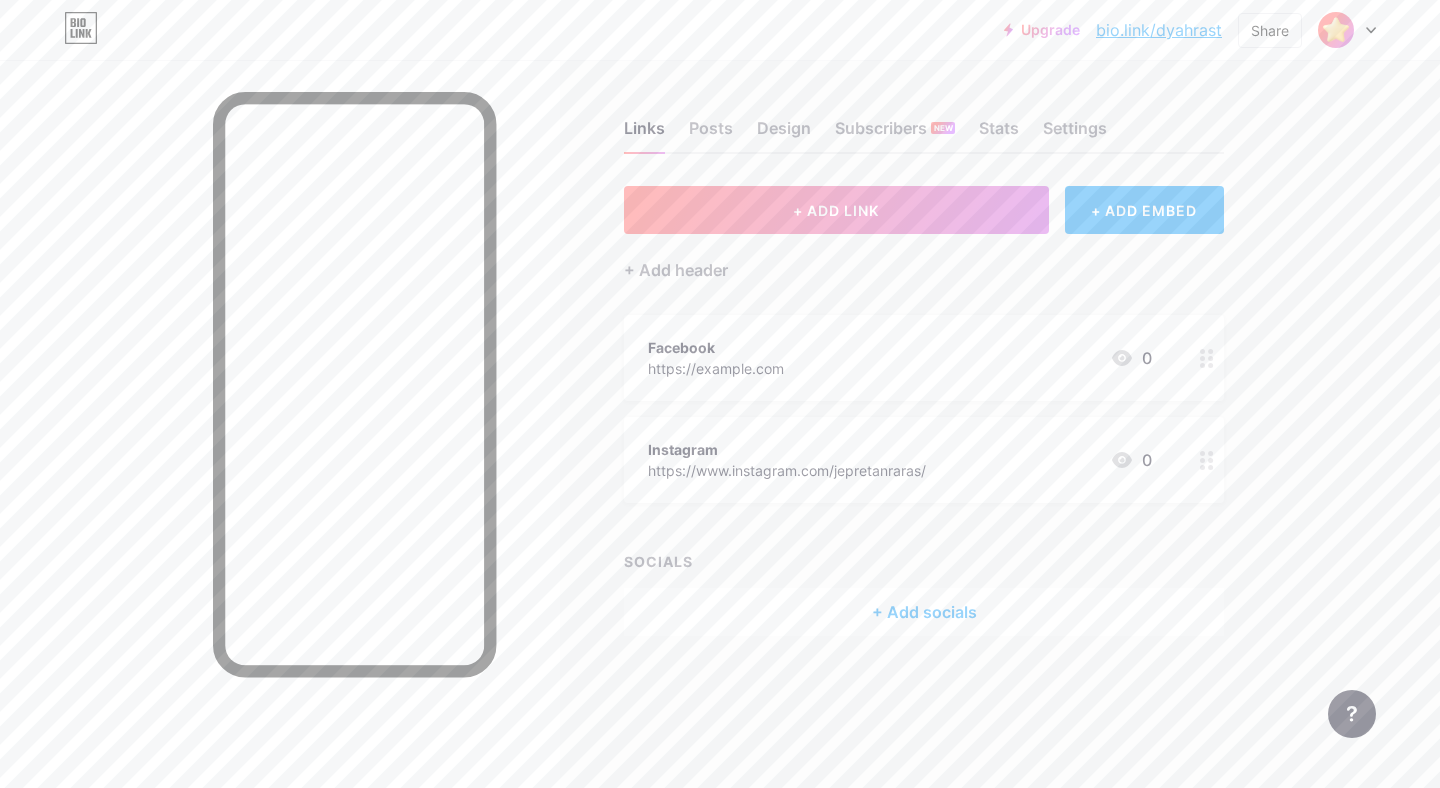 click at bounding box center (893, 427) 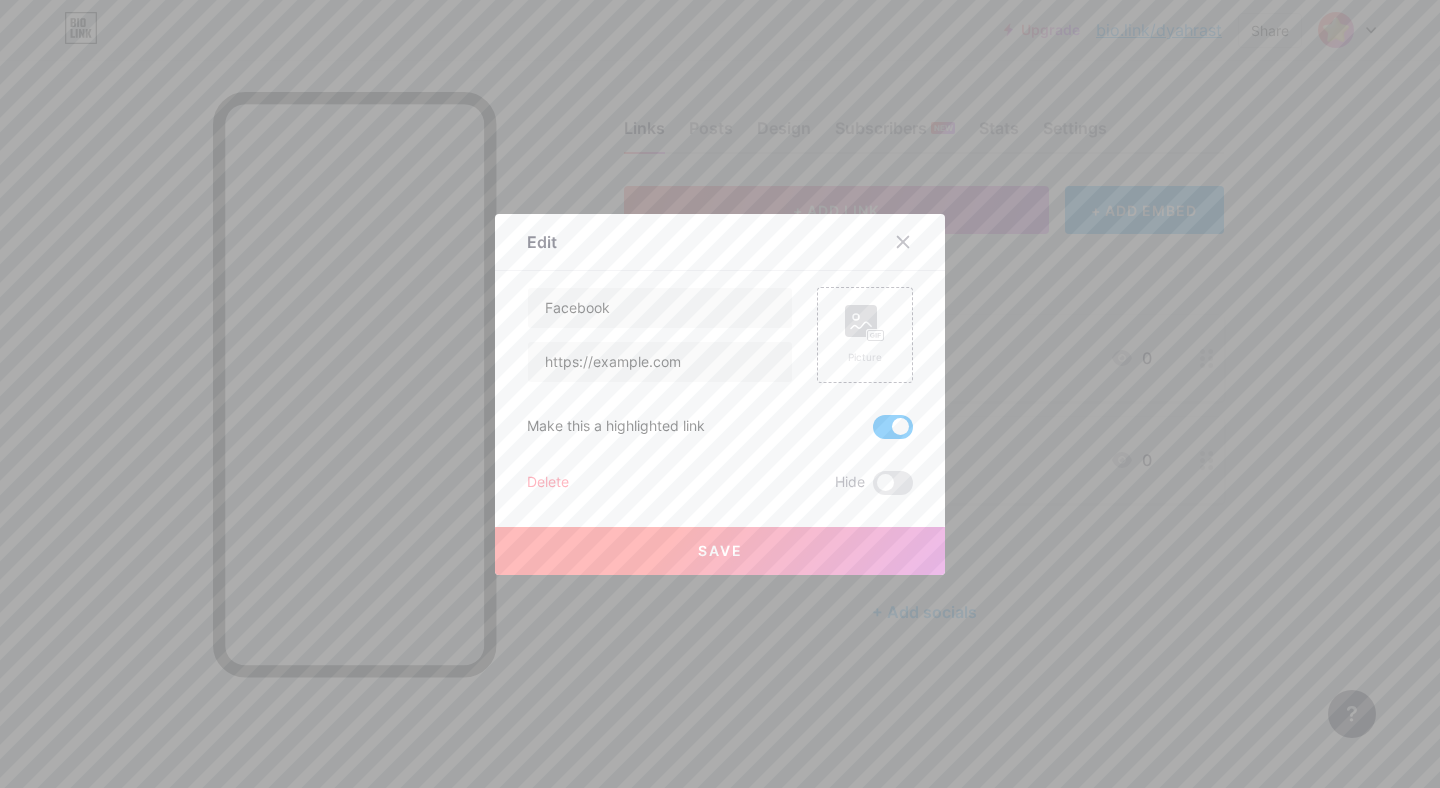 click on "Save" at bounding box center (720, 551) 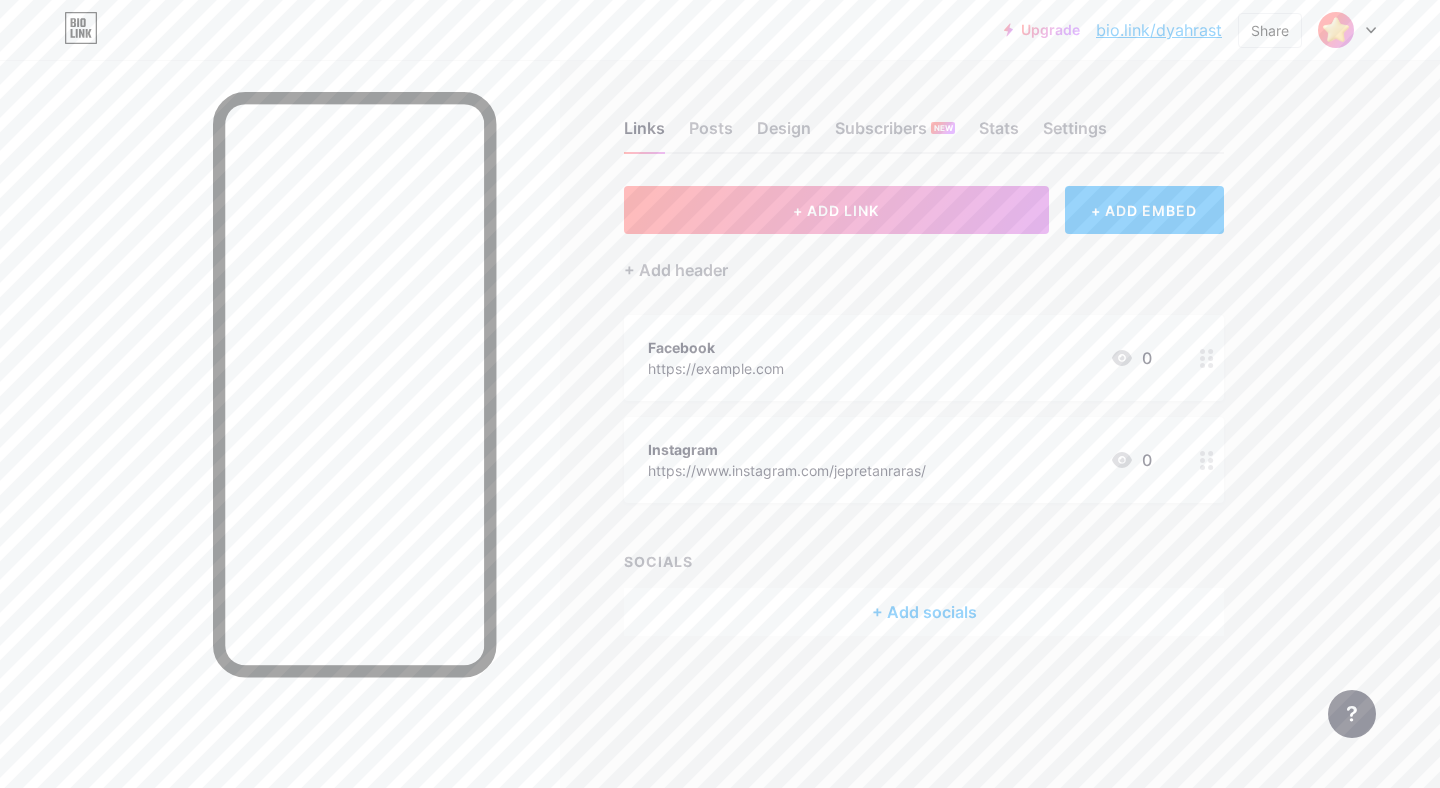 click on "+ Add socials" at bounding box center (924, 612) 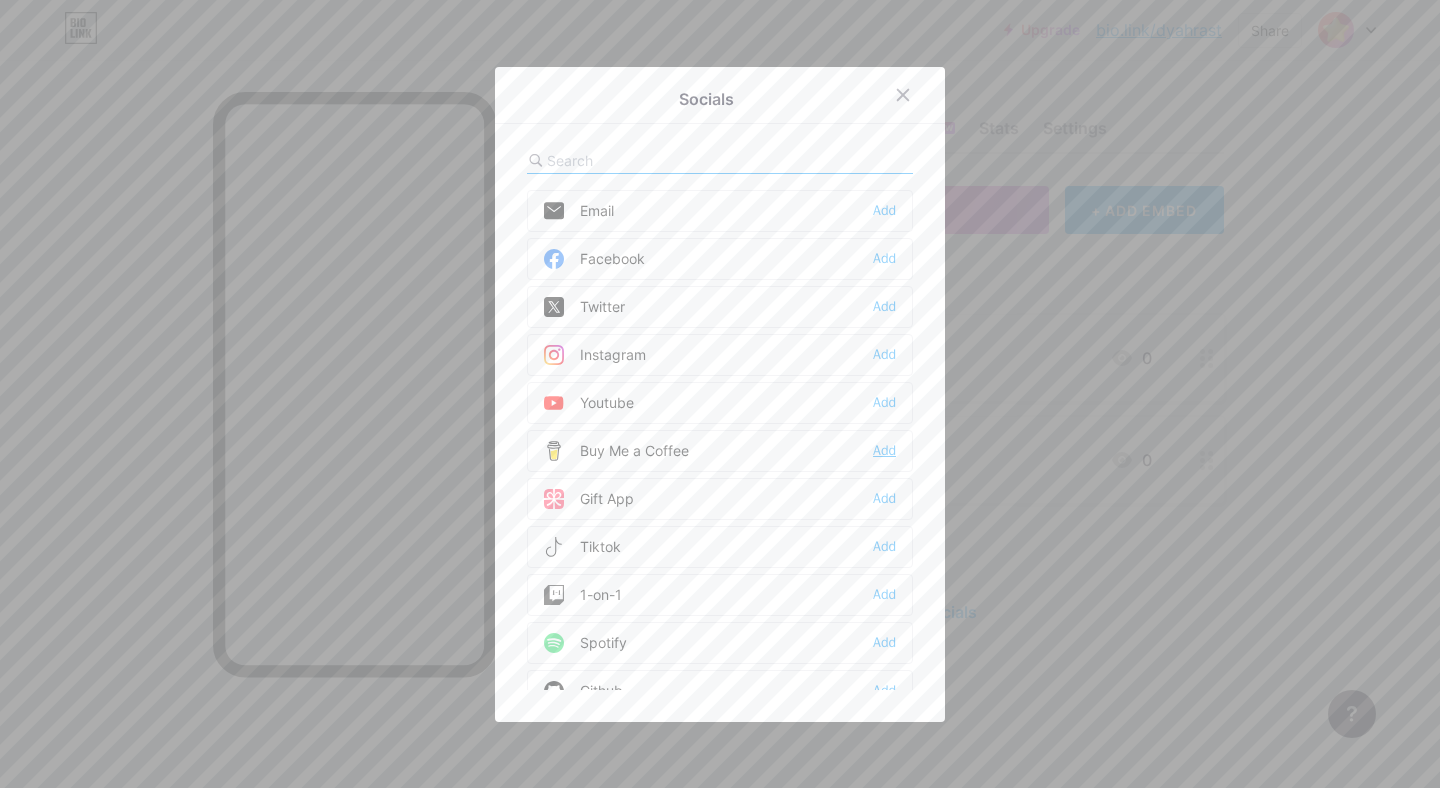 click on "Add" at bounding box center (884, 211) 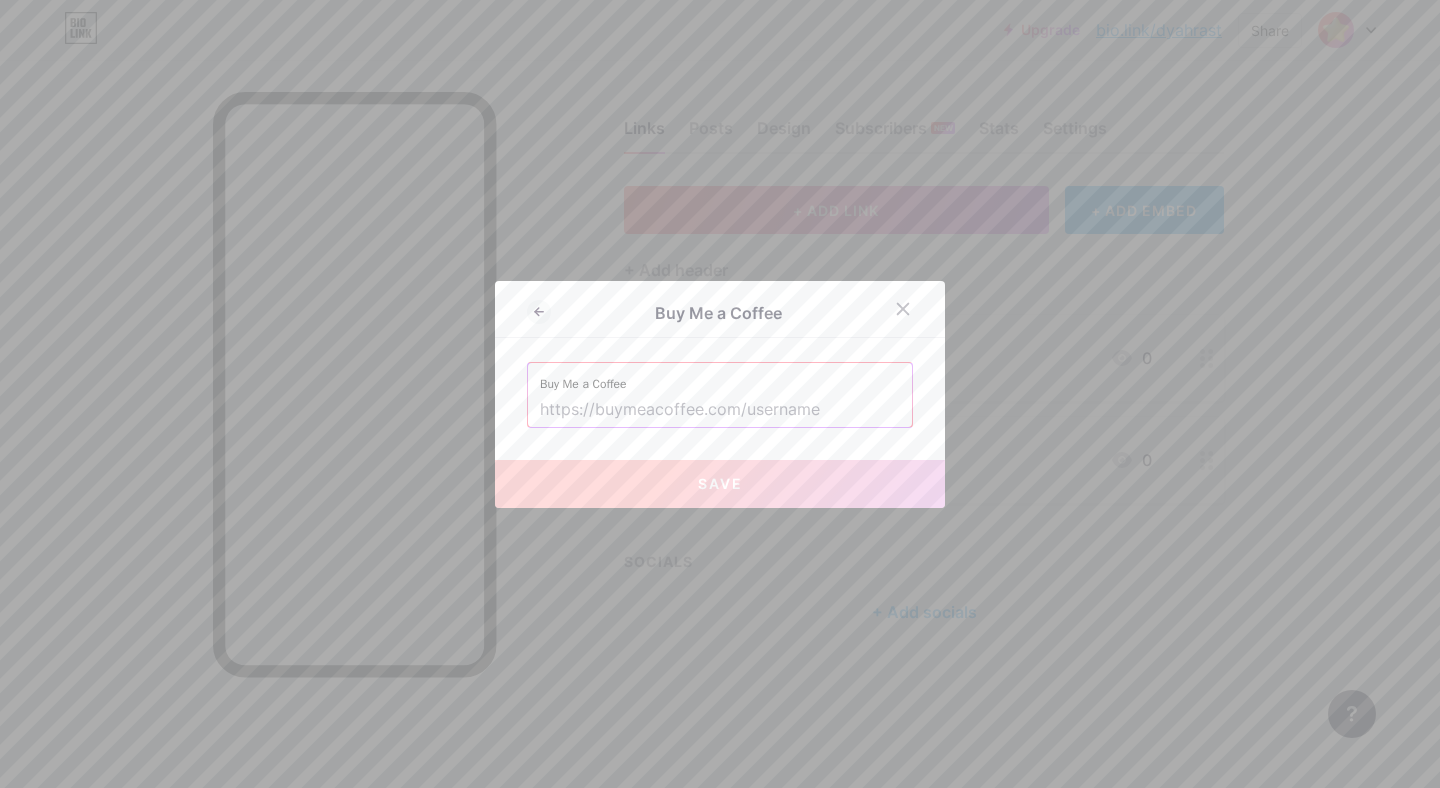 click at bounding box center [720, 410] 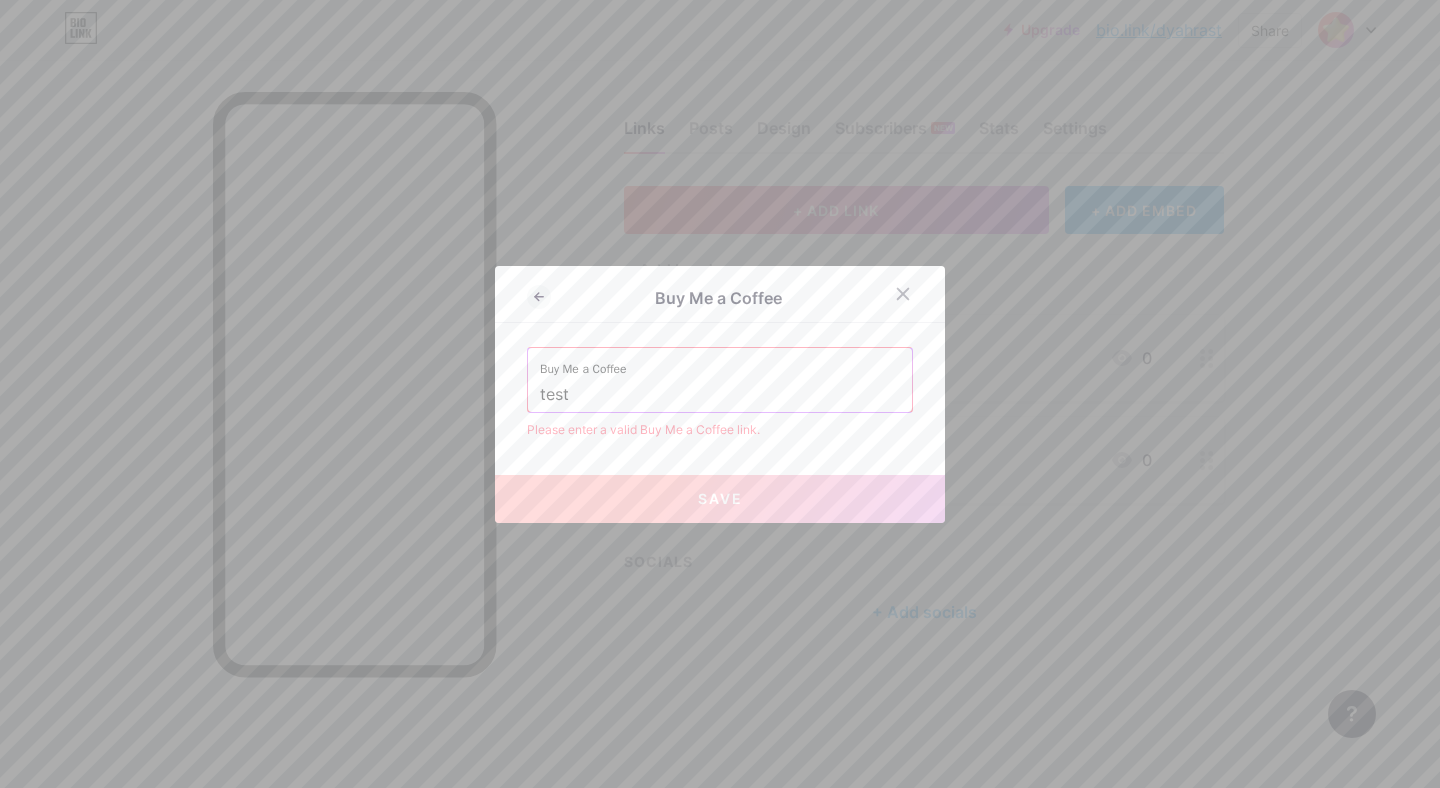 click on "test" at bounding box center (720, 395) 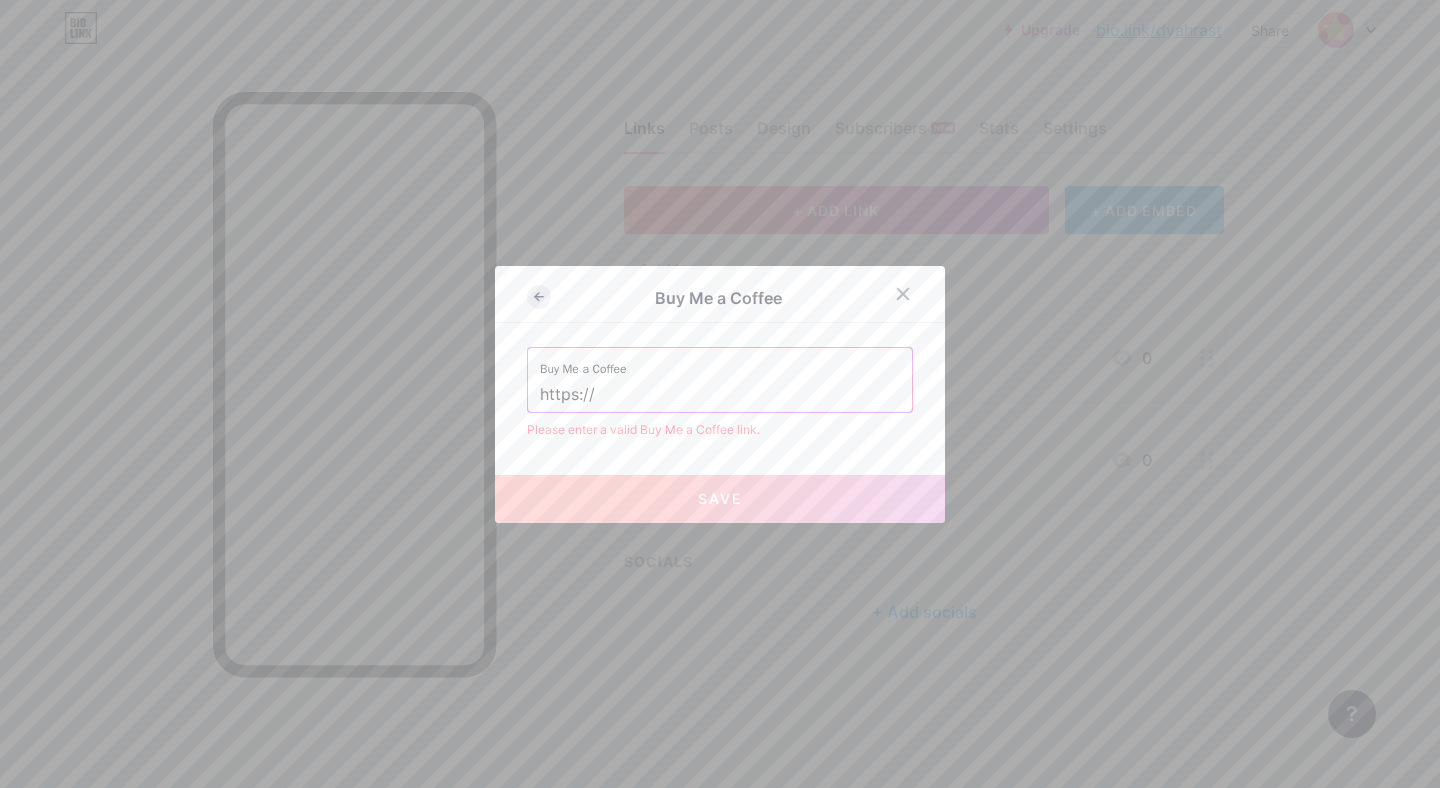 type on "https://" 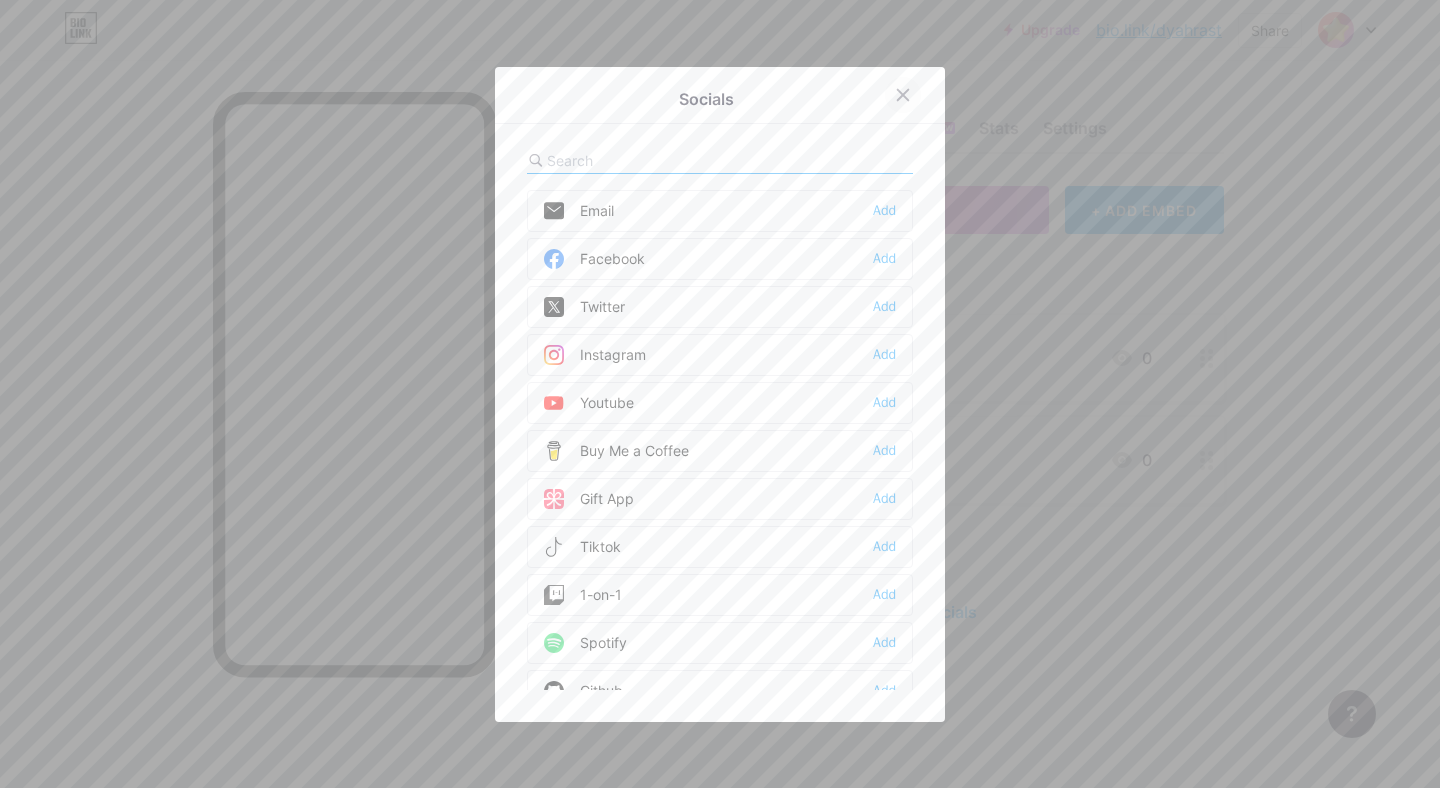 click at bounding box center [903, 95] 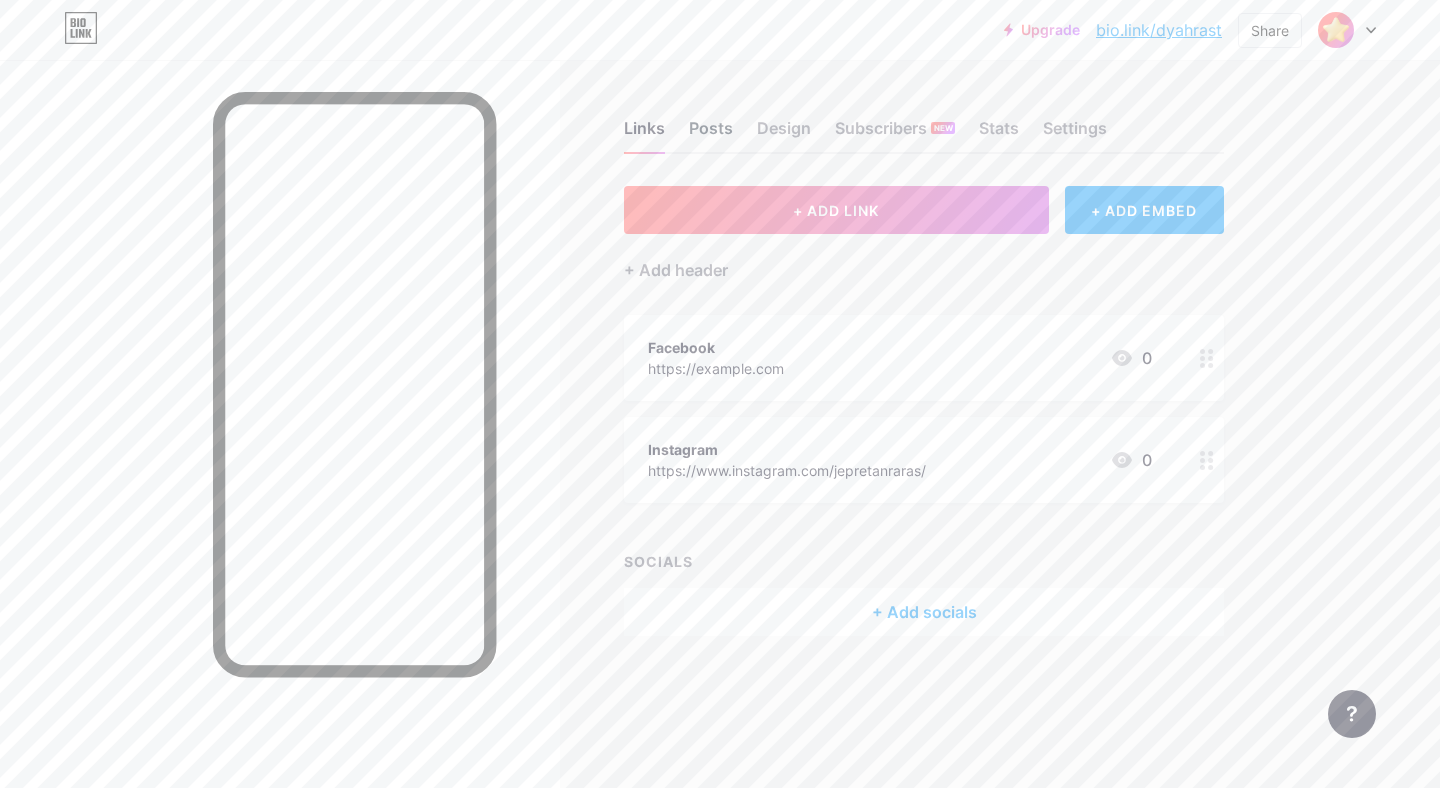 click on "Posts" at bounding box center (711, 134) 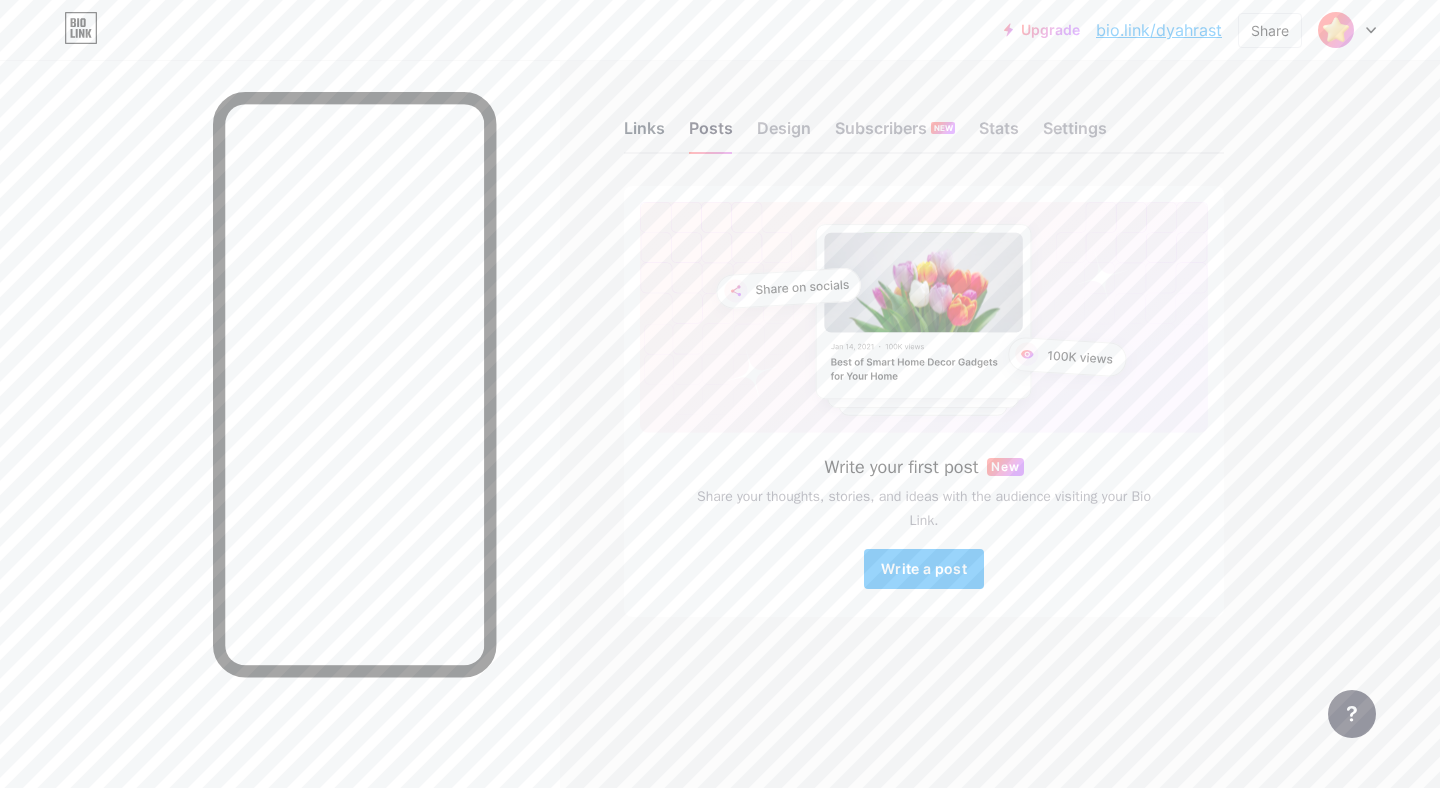 click on "Links" at bounding box center [644, 134] 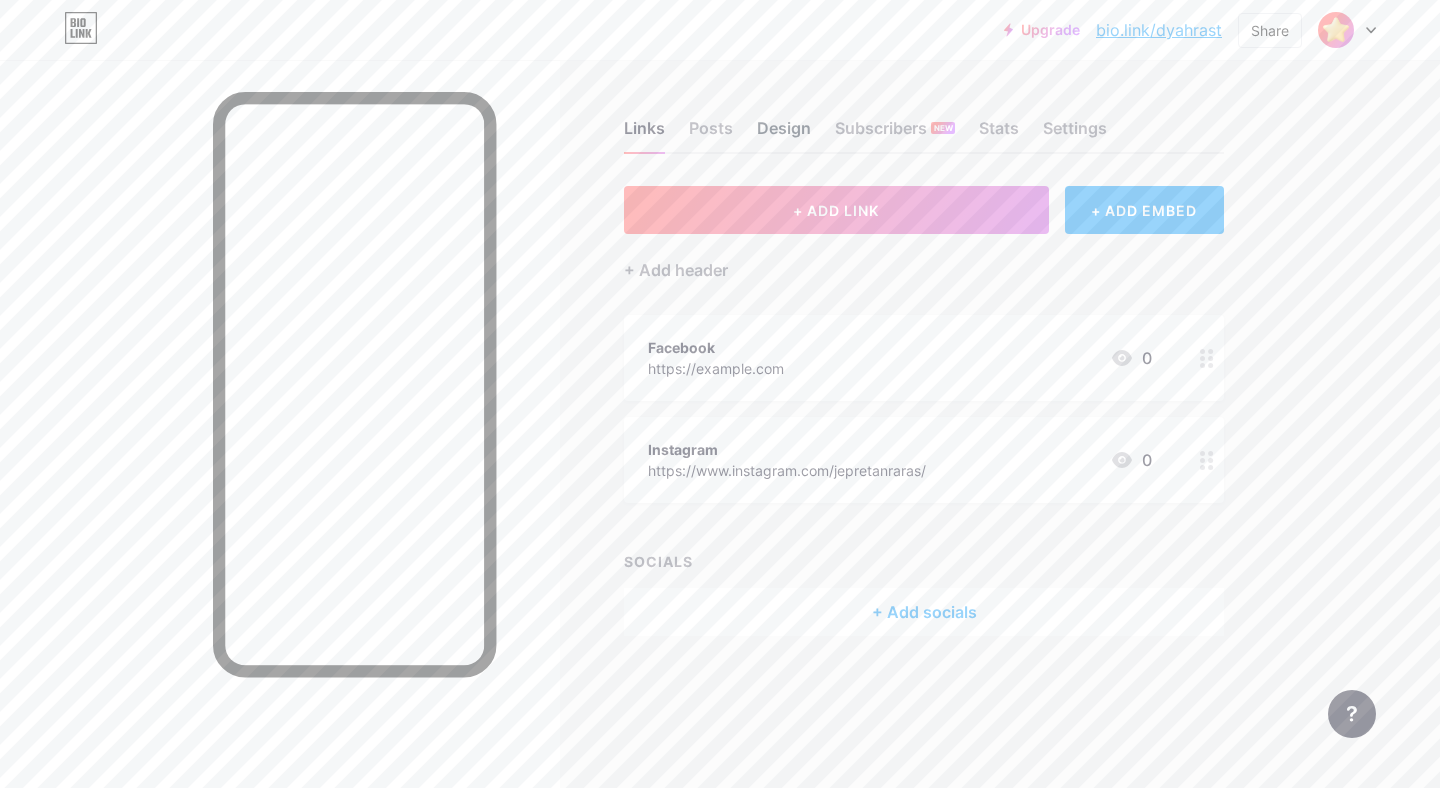 click on "Design" at bounding box center [784, 134] 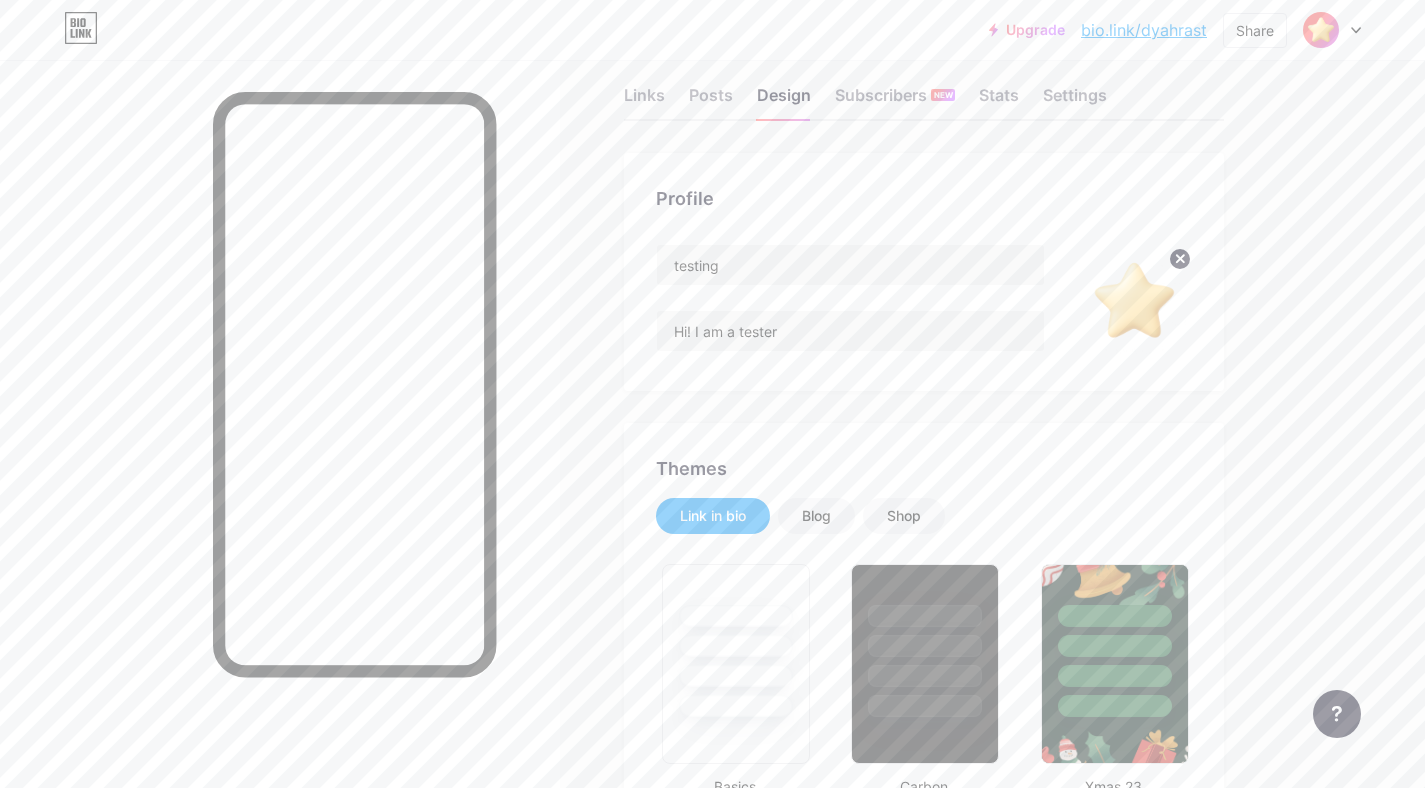 scroll, scrollTop: 37, scrollLeft: 0, axis: vertical 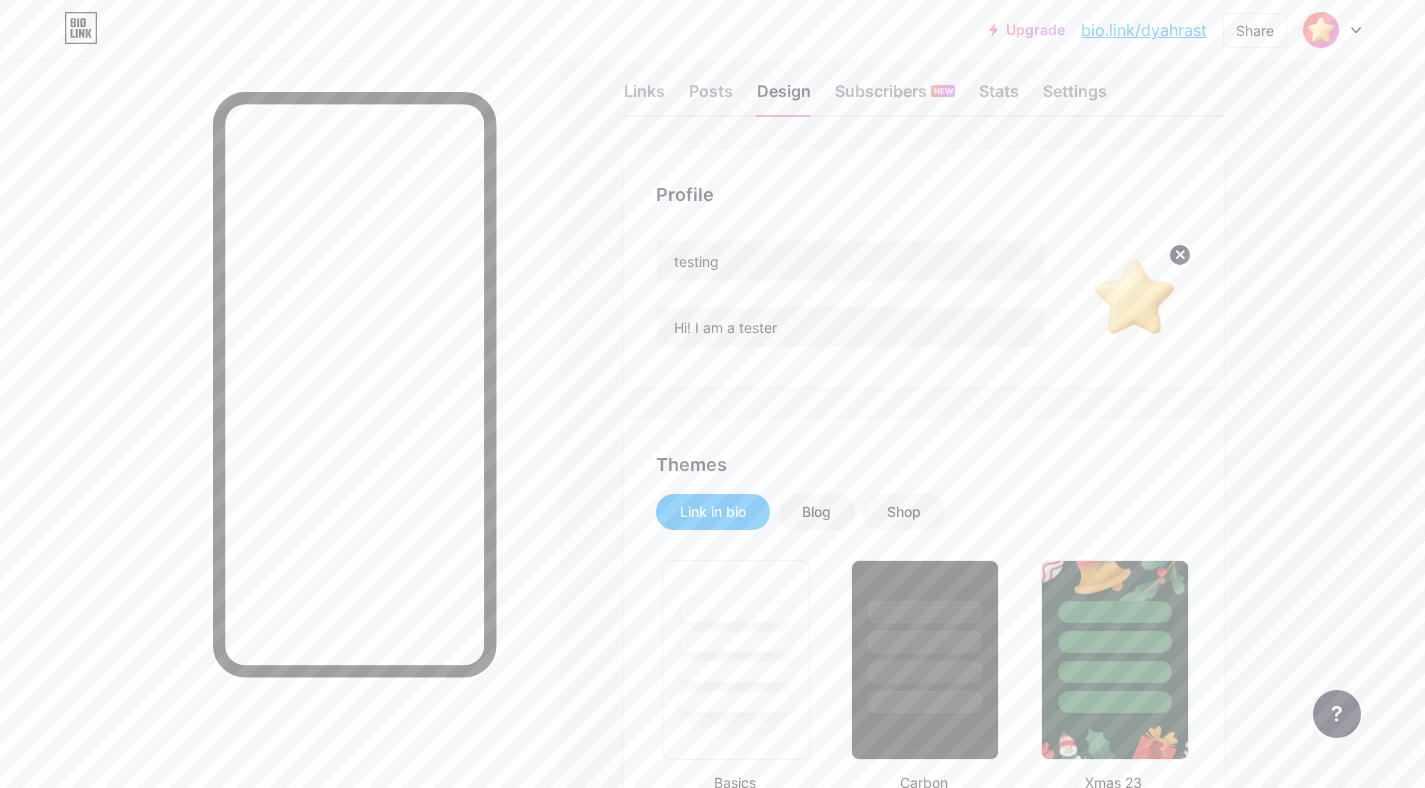 click on "bio.link/dyahrast" at bounding box center (1144, 30) 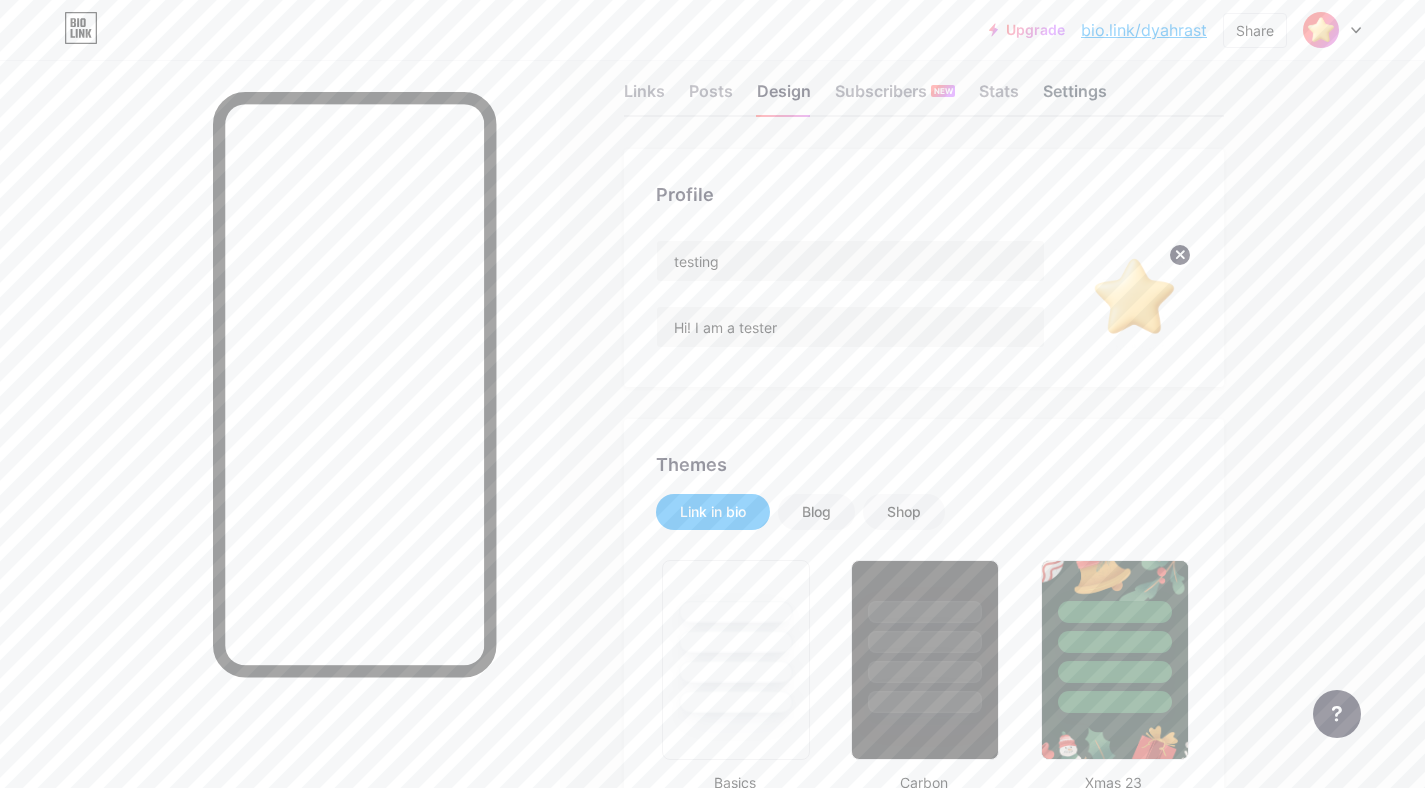 click on "Settings" at bounding box center [1075, 97] 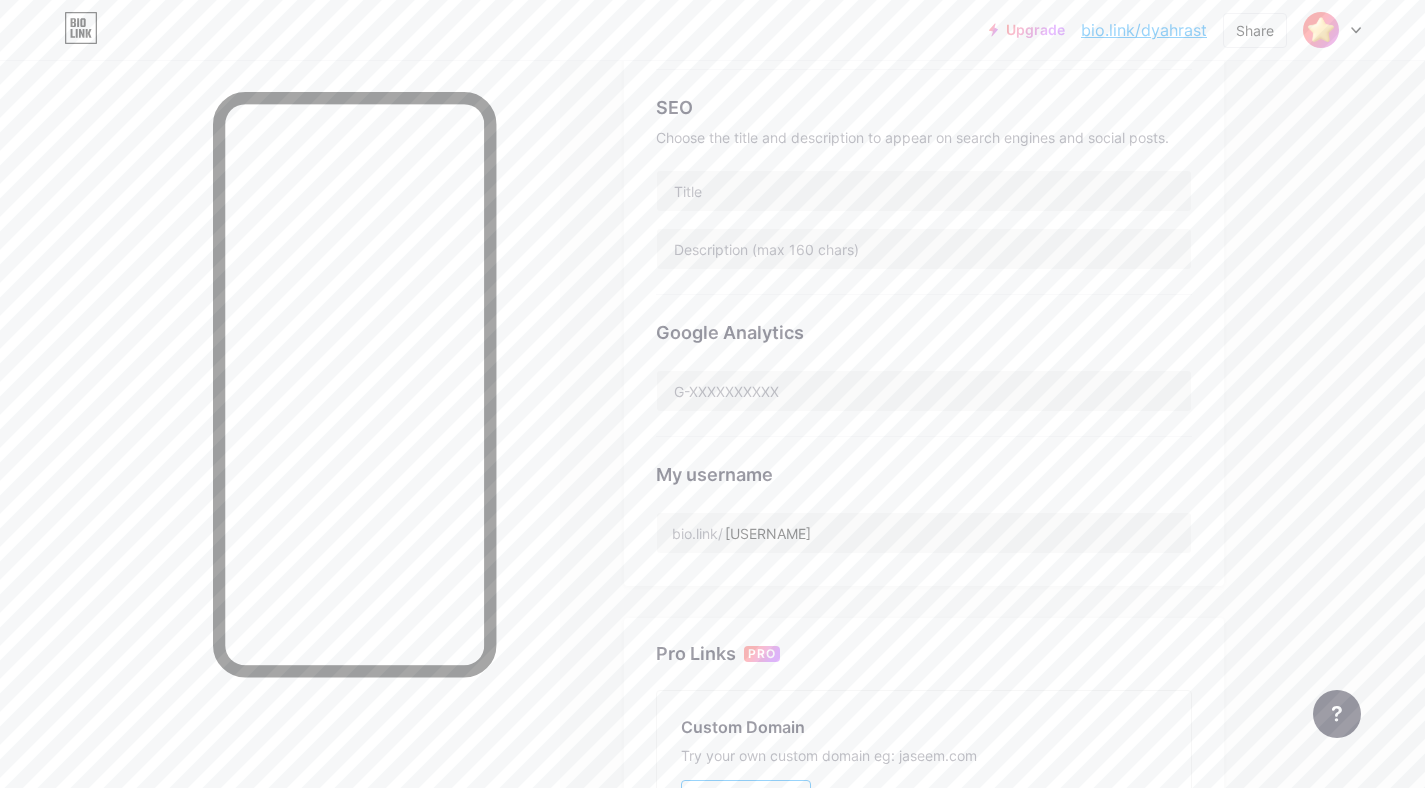 scroll, scrollTop: 0, scrollLeft: 0, axis: both 